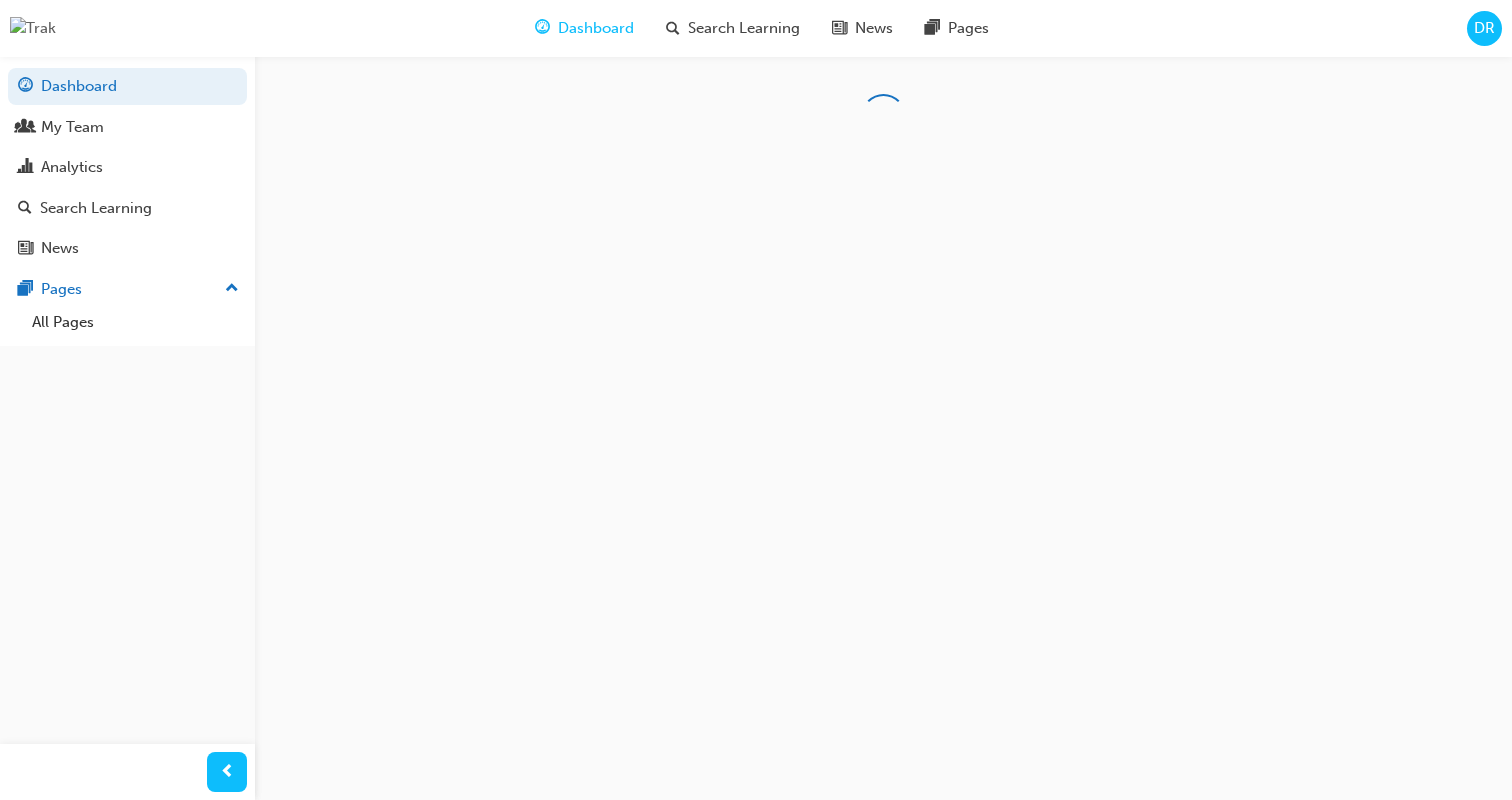 scroll, scrollTop: 0, scrollLeft: 0, axis: both 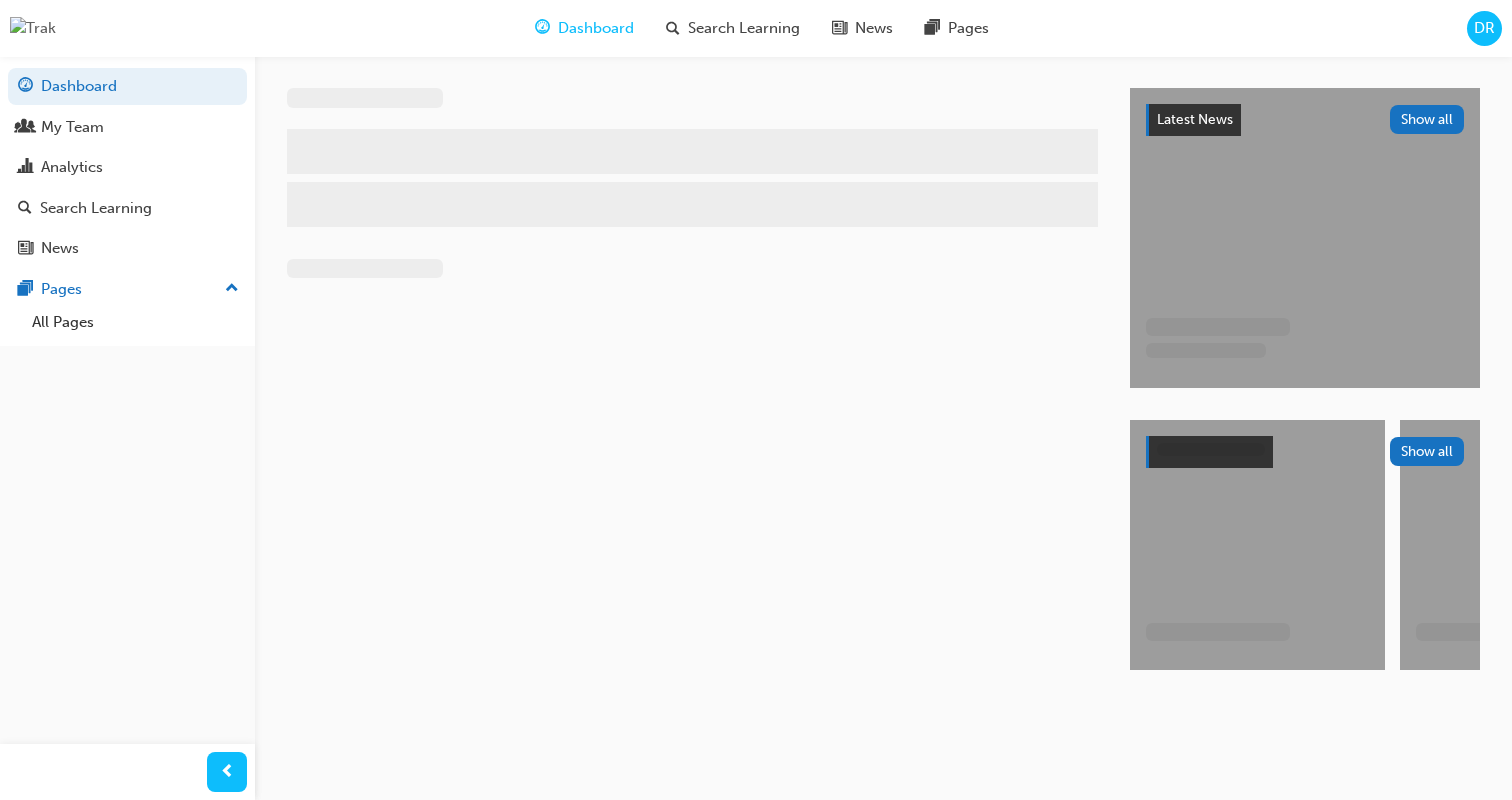 click on "DR" at bounding box center [1484, 28] 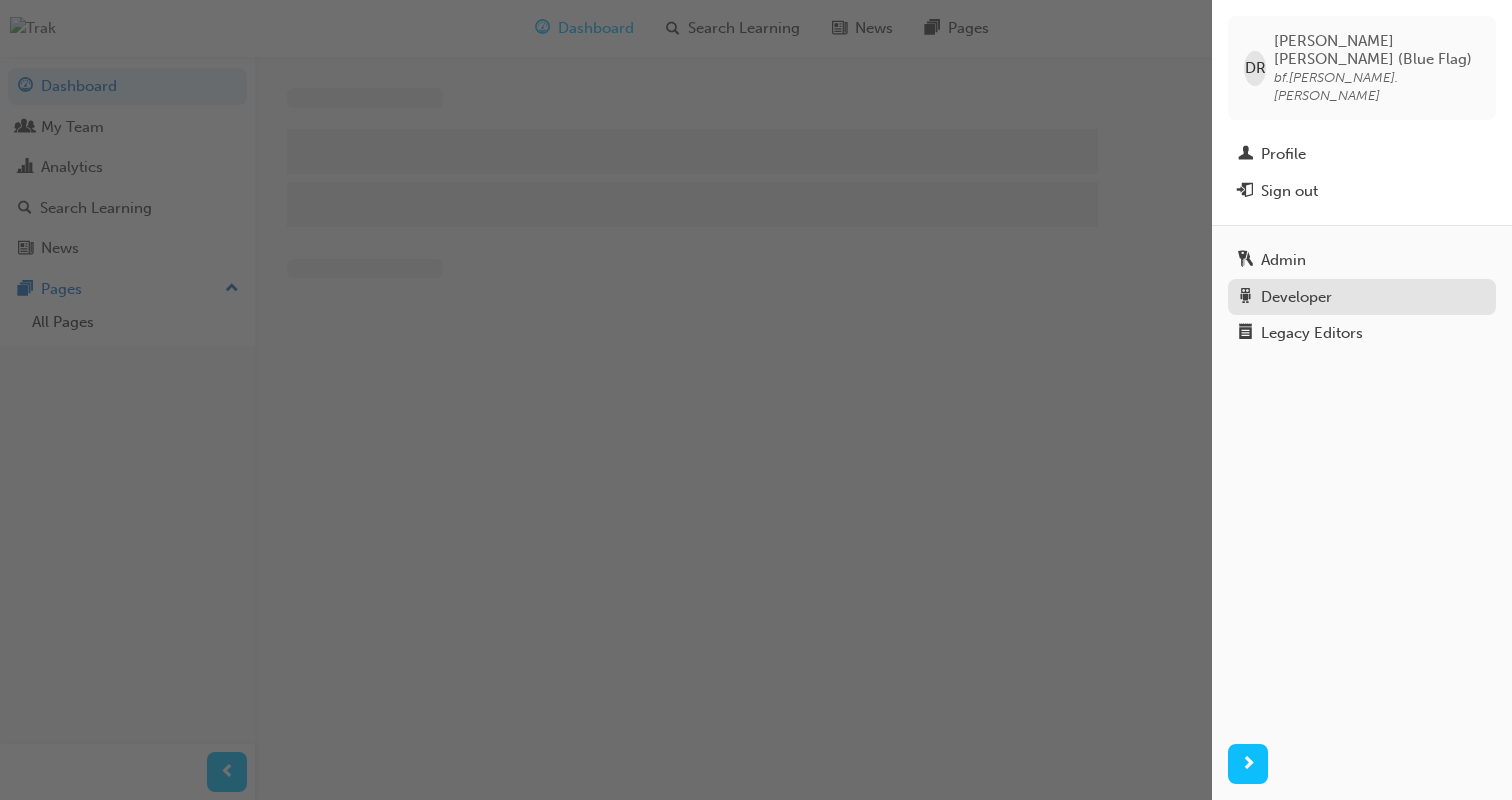 click on "Developer" at bounding box center (1362, 297) 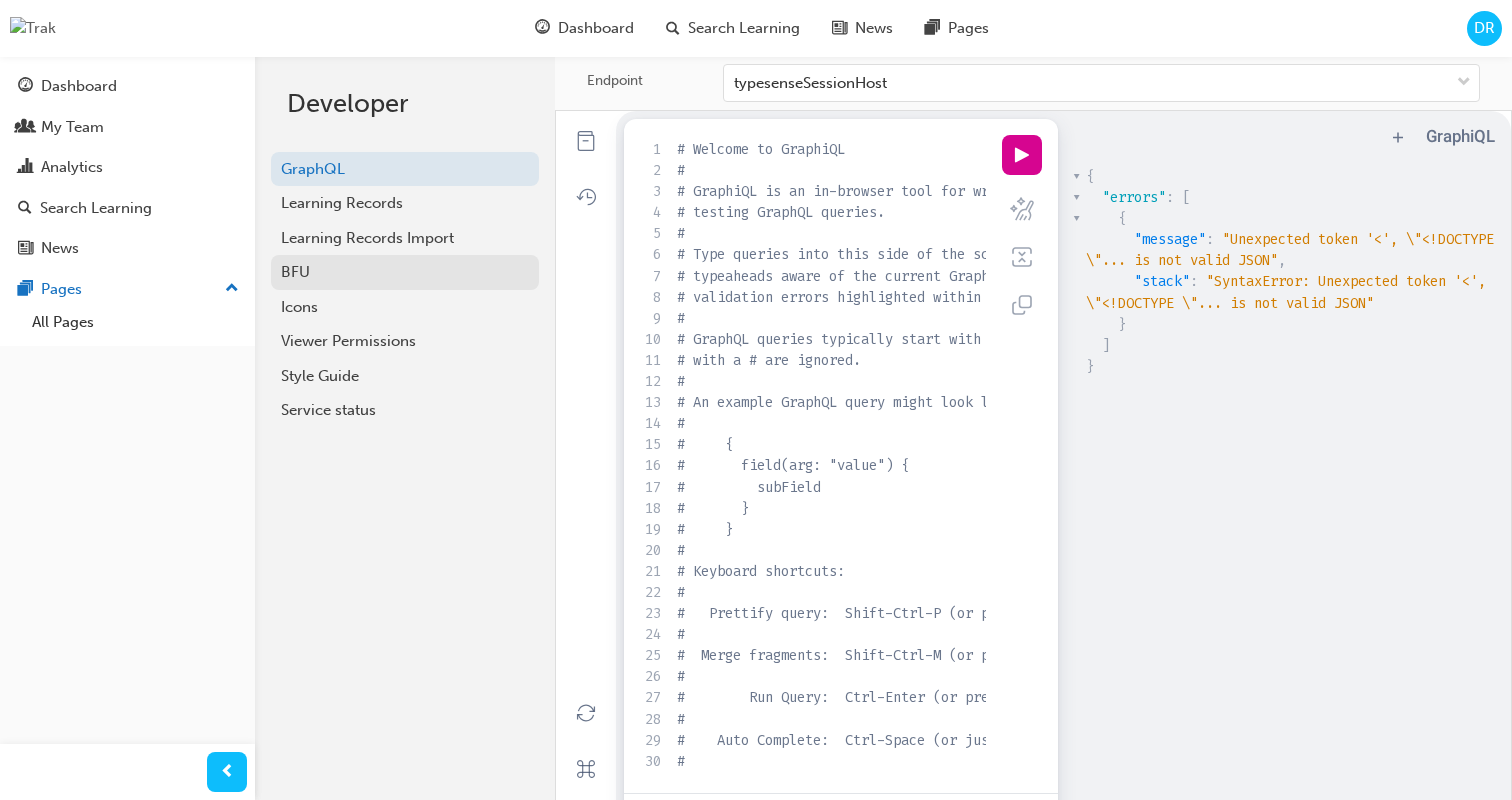 click on "BFU" at bounding box center (405, 272) 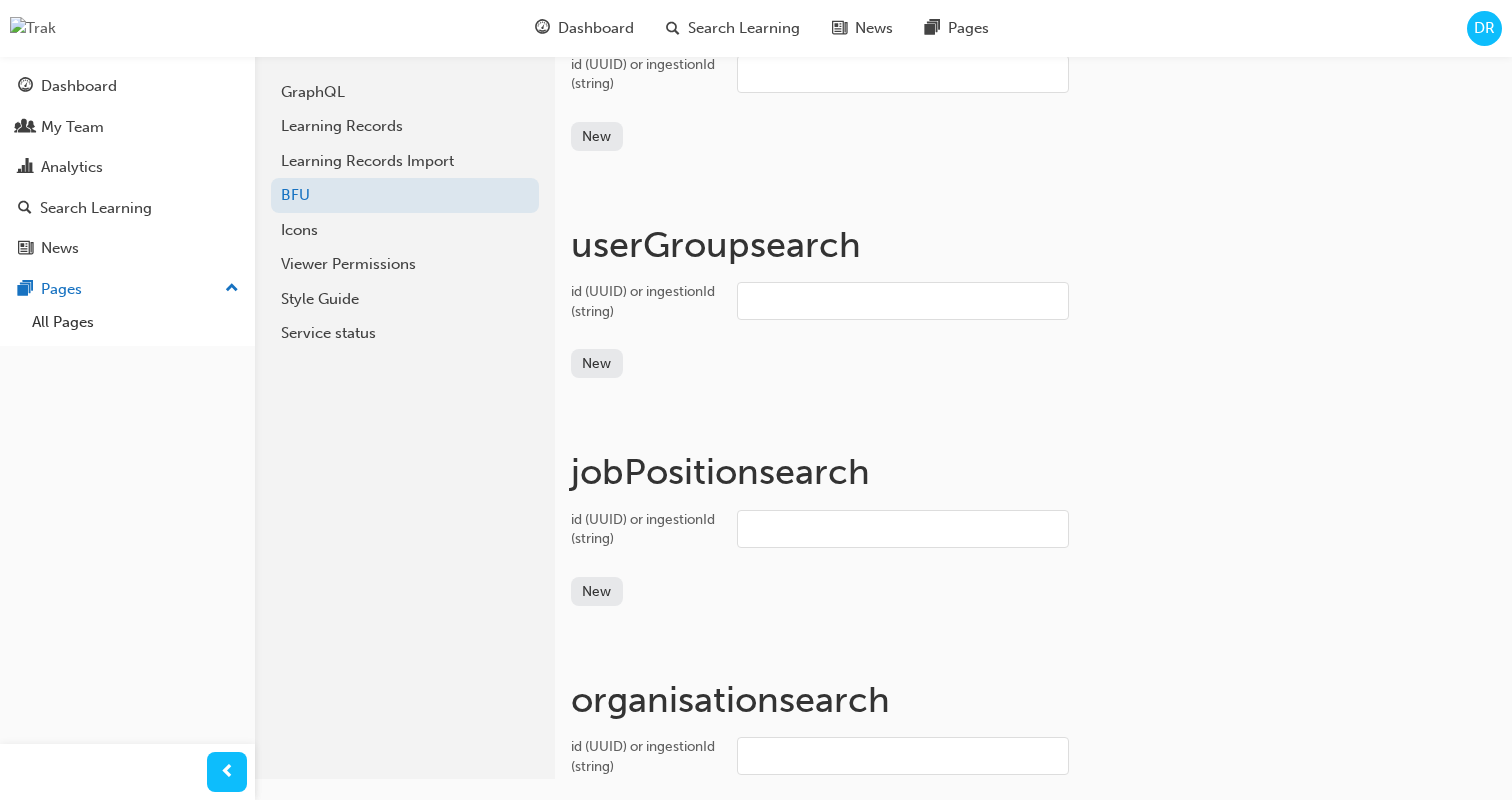 scroll, scrollTop: 0, scrollLeft: 0, axis: both 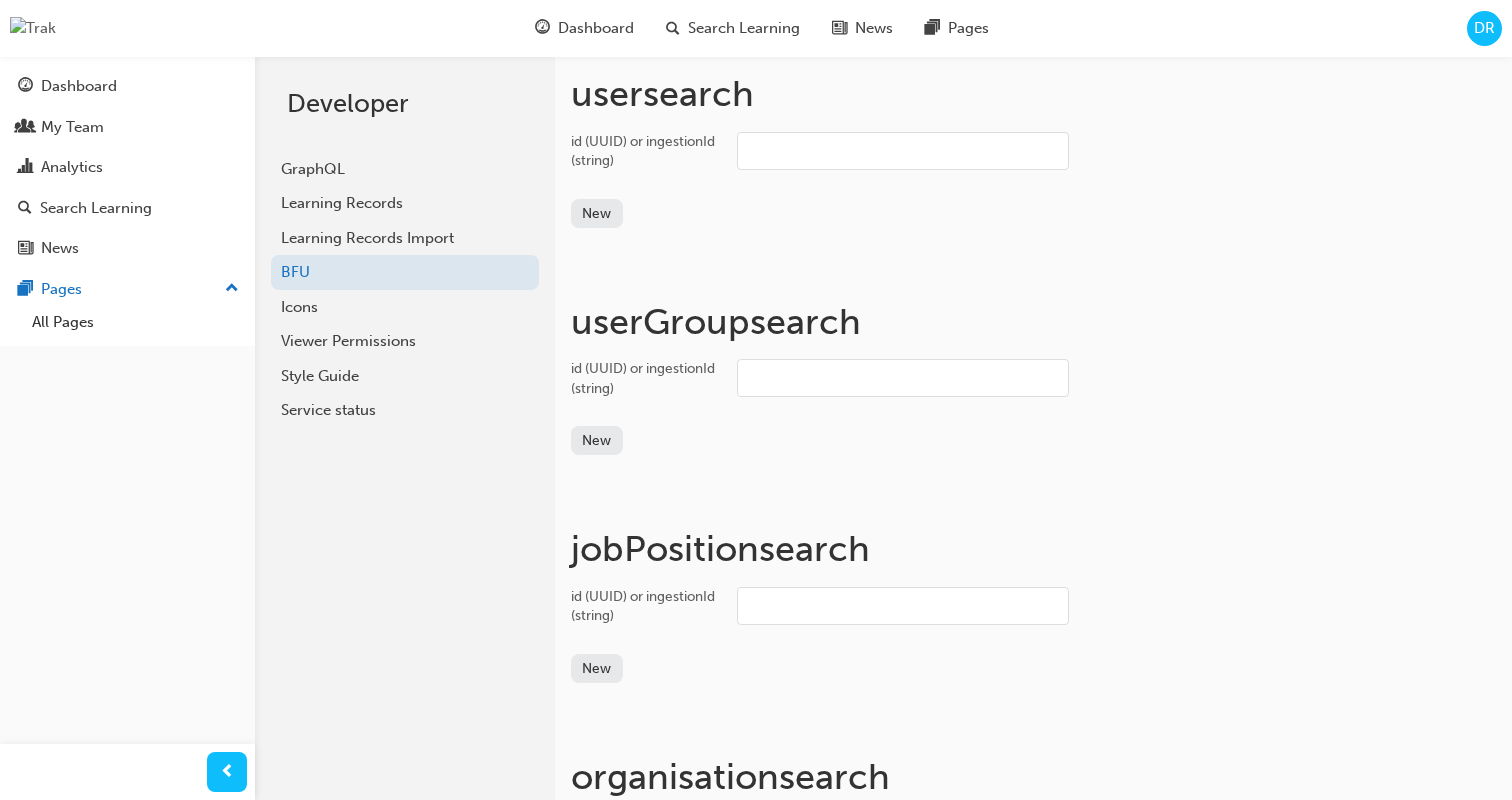 click on "id (UUID) or ingestionId (string)" at bounding box center [903, 151] 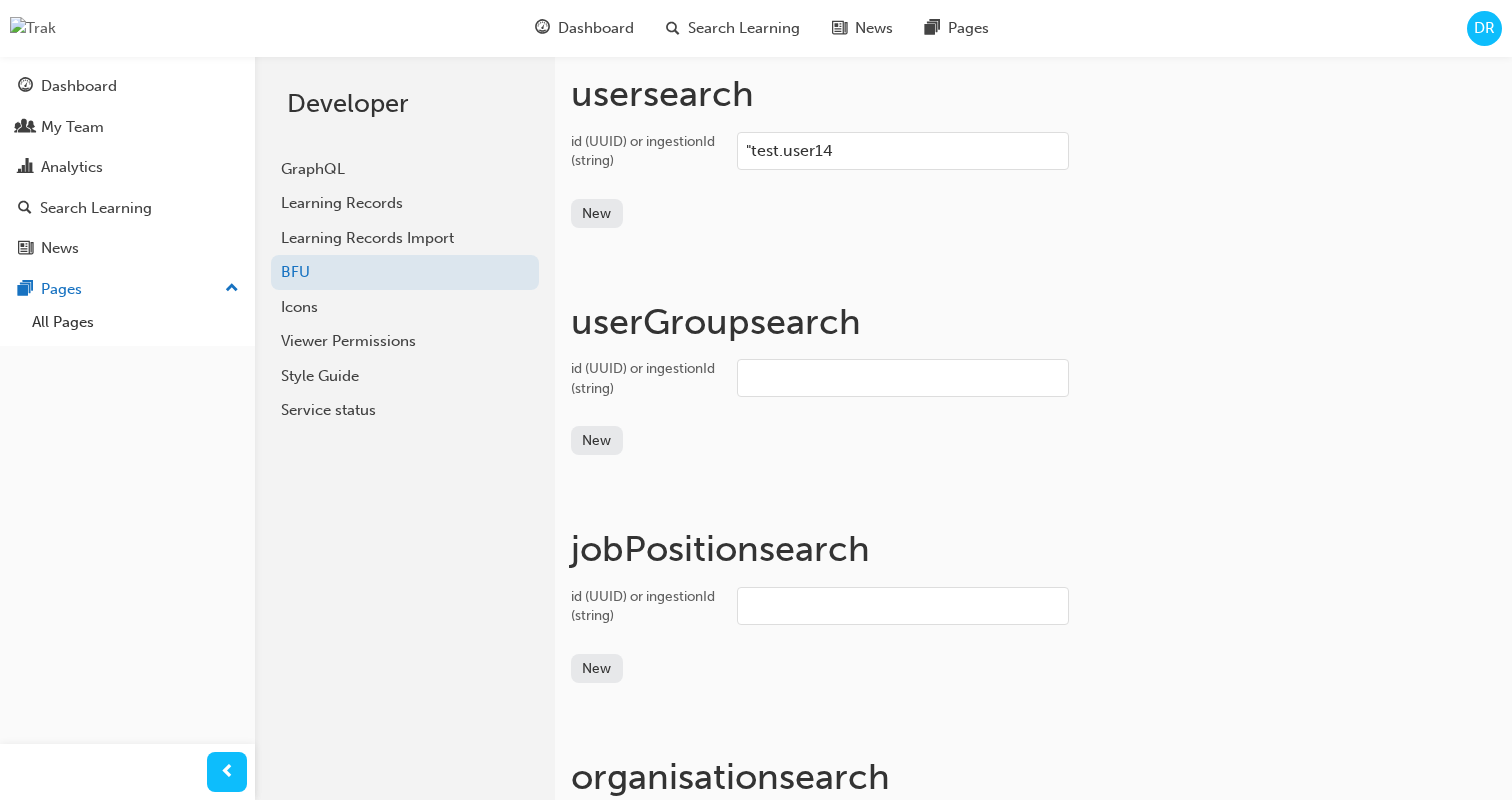 click on ""test.user14" at bounding box center (903, 151) 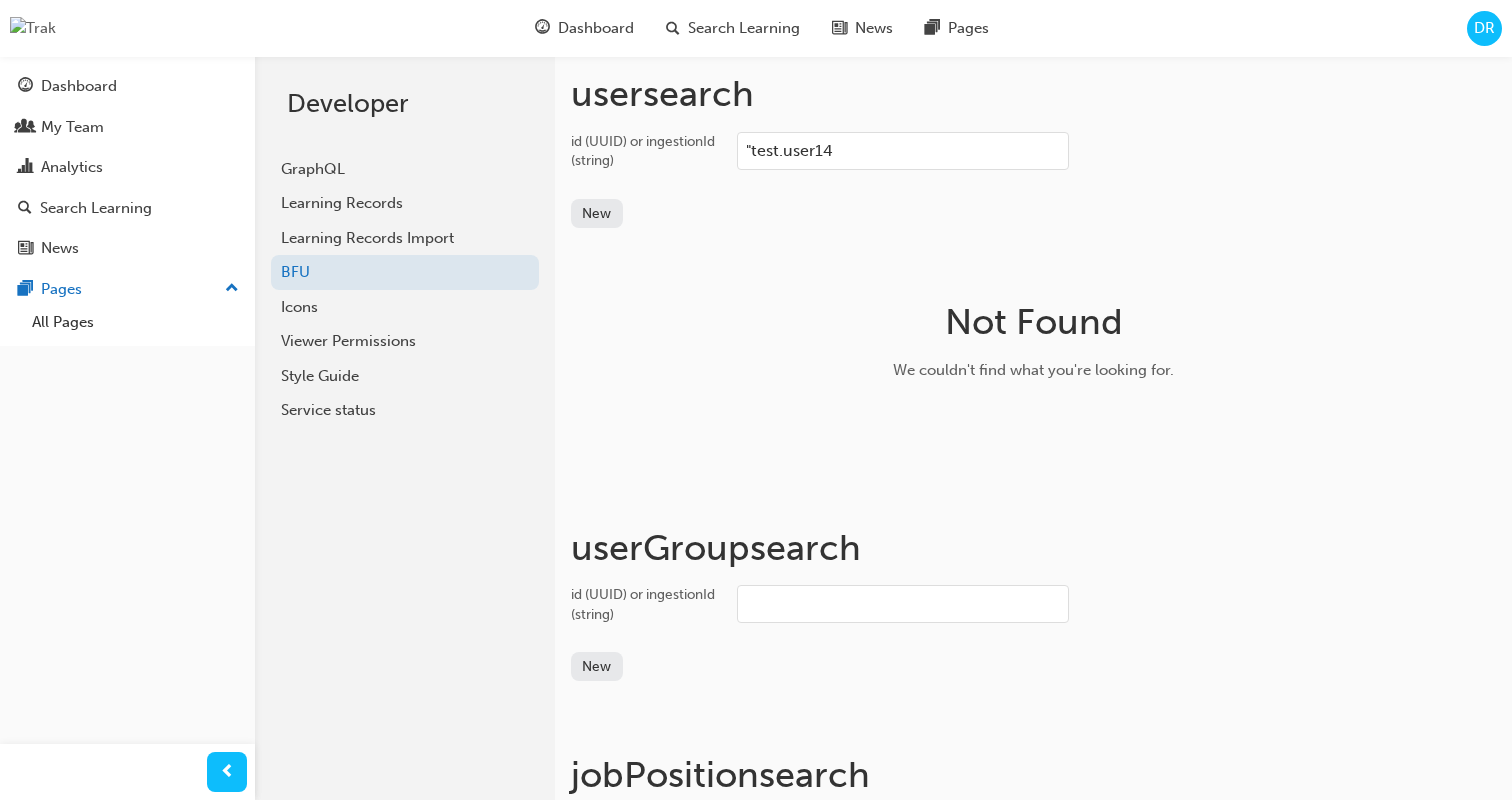 click on ""test.user14" at bounding box center [903, 151] 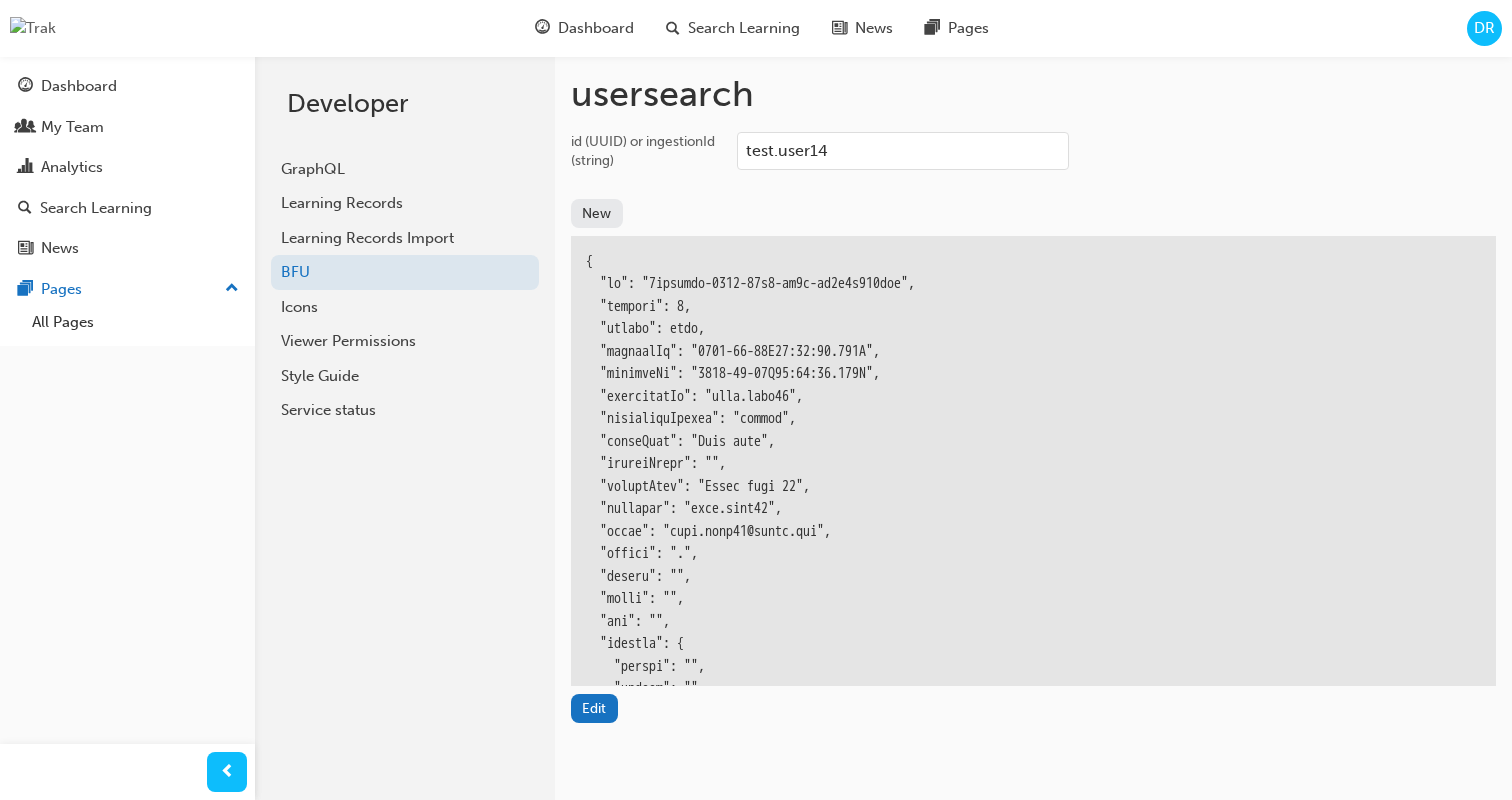 click on "test.user14" at bounding box center [903, 151] 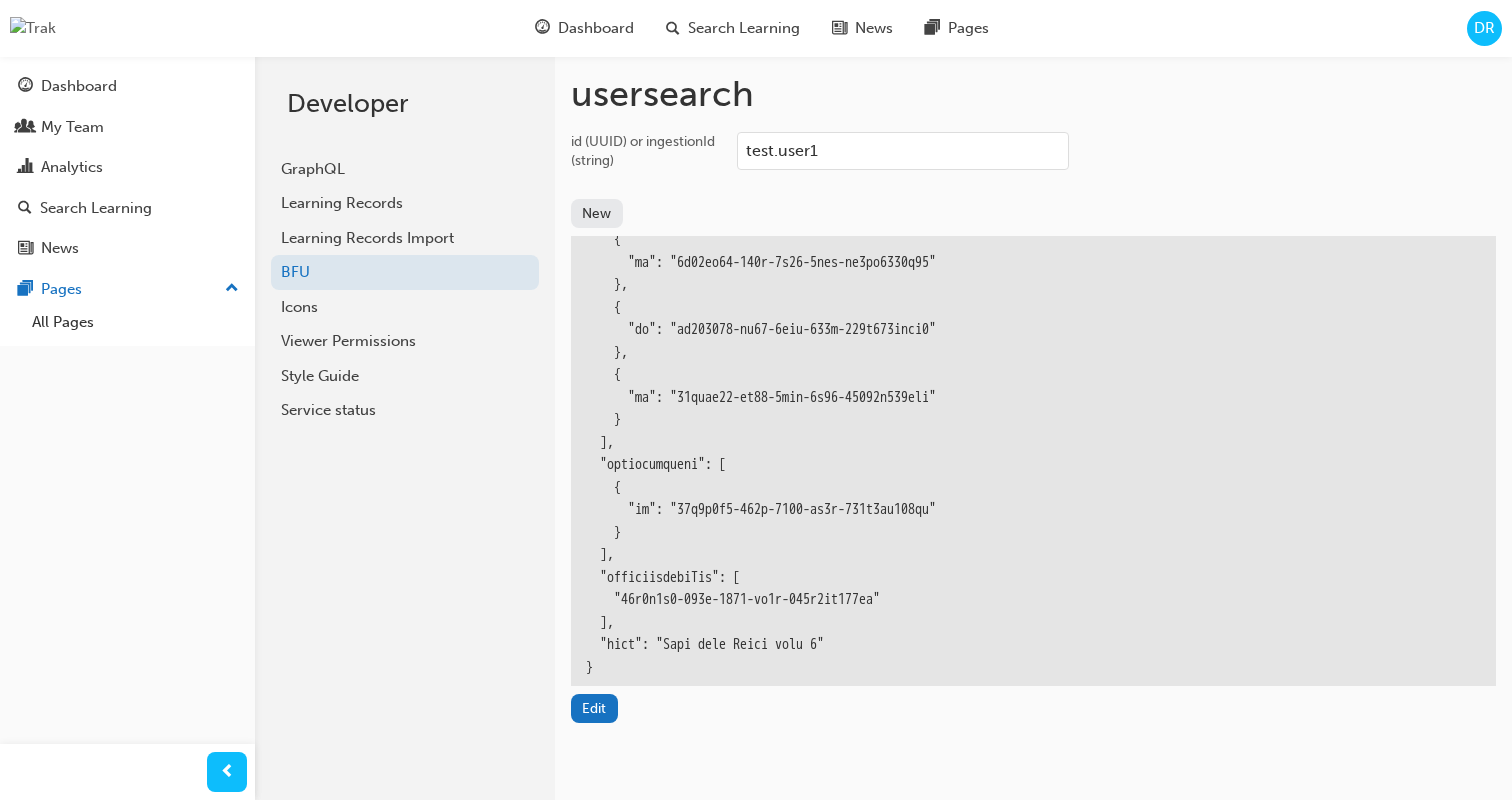 scroll, scrollTop: 862, scrollLeft: 0, axis: vertical 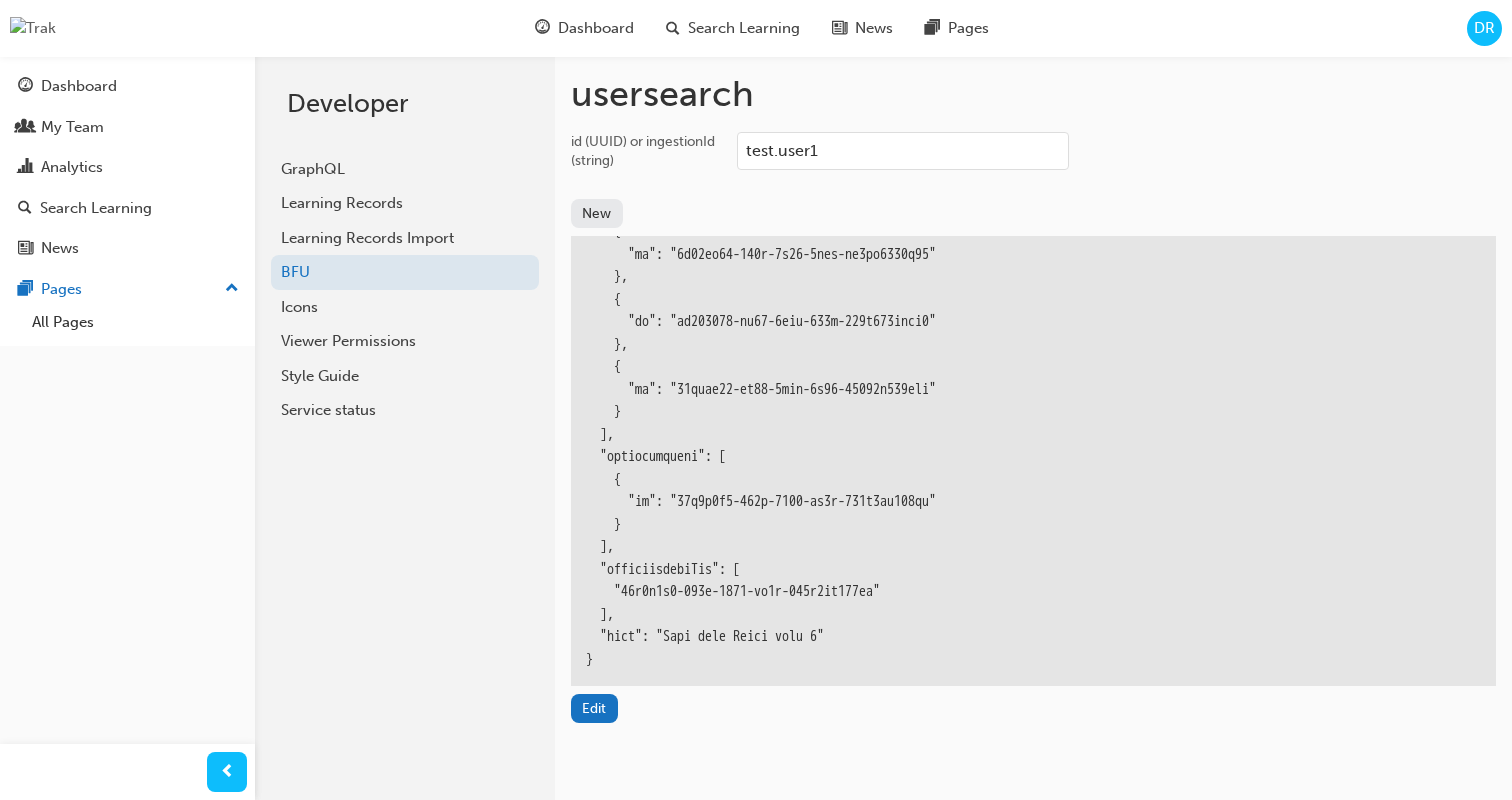 type on "test.user1" 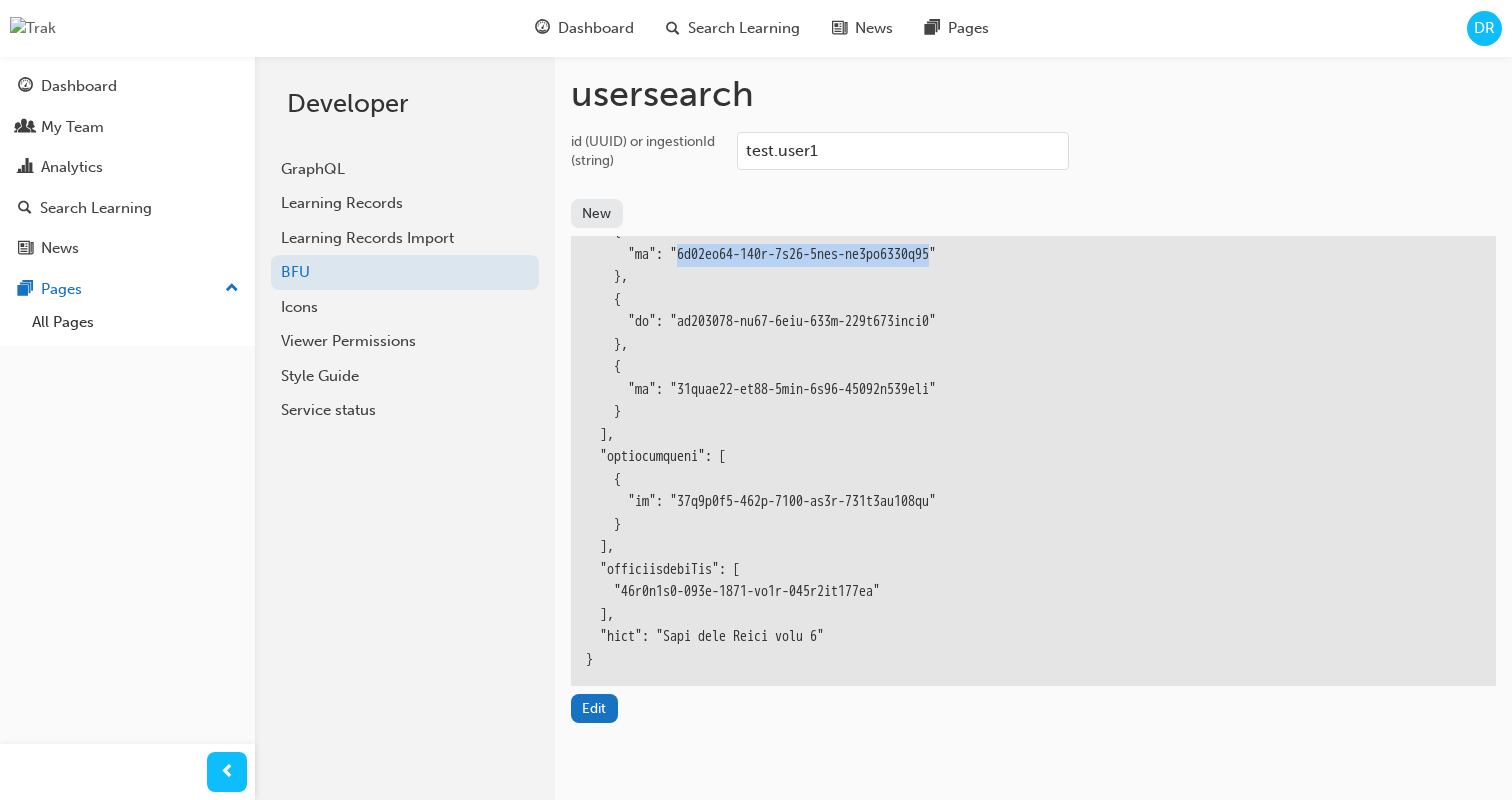 drag, startPoint x: 698, startPoint y: 253, endPoint x: 999, endPoint y: 262, distance: 301.13452 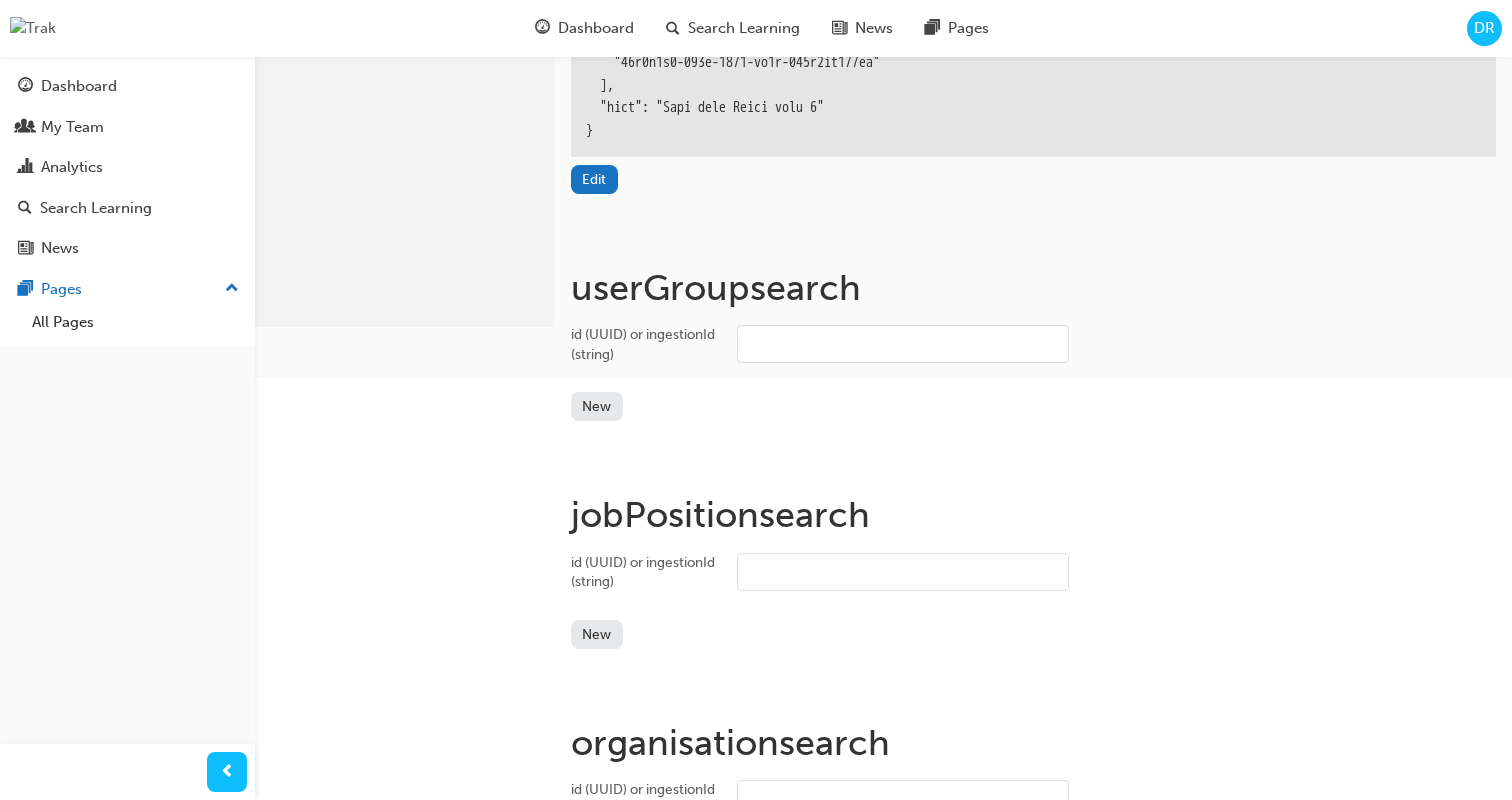 scroll, scrollTop: 607, scrollLeft: 0, axis: vertical 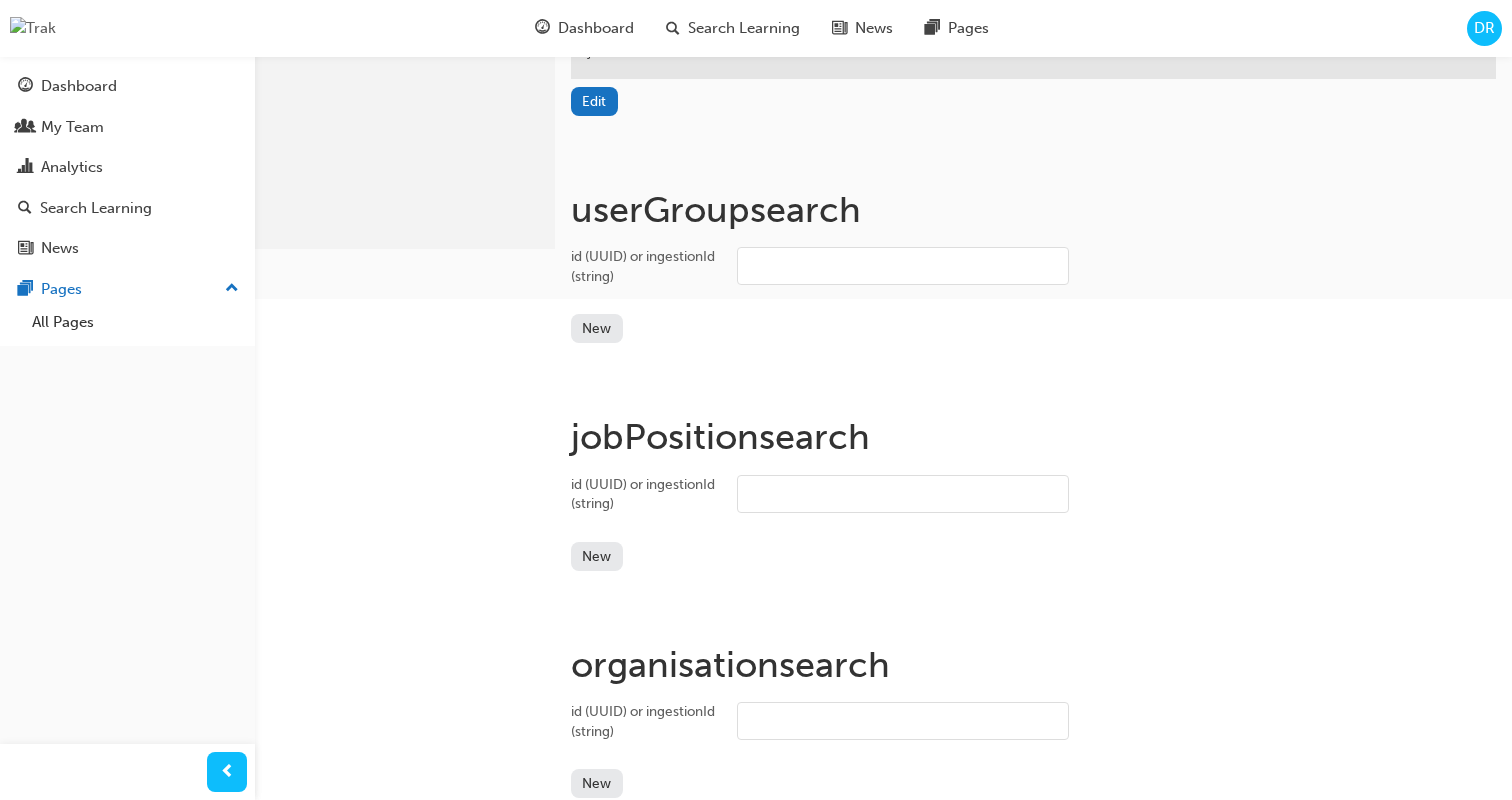 click on "id (UUID) or ingestionId (string)" at bounding box center [903, 266] 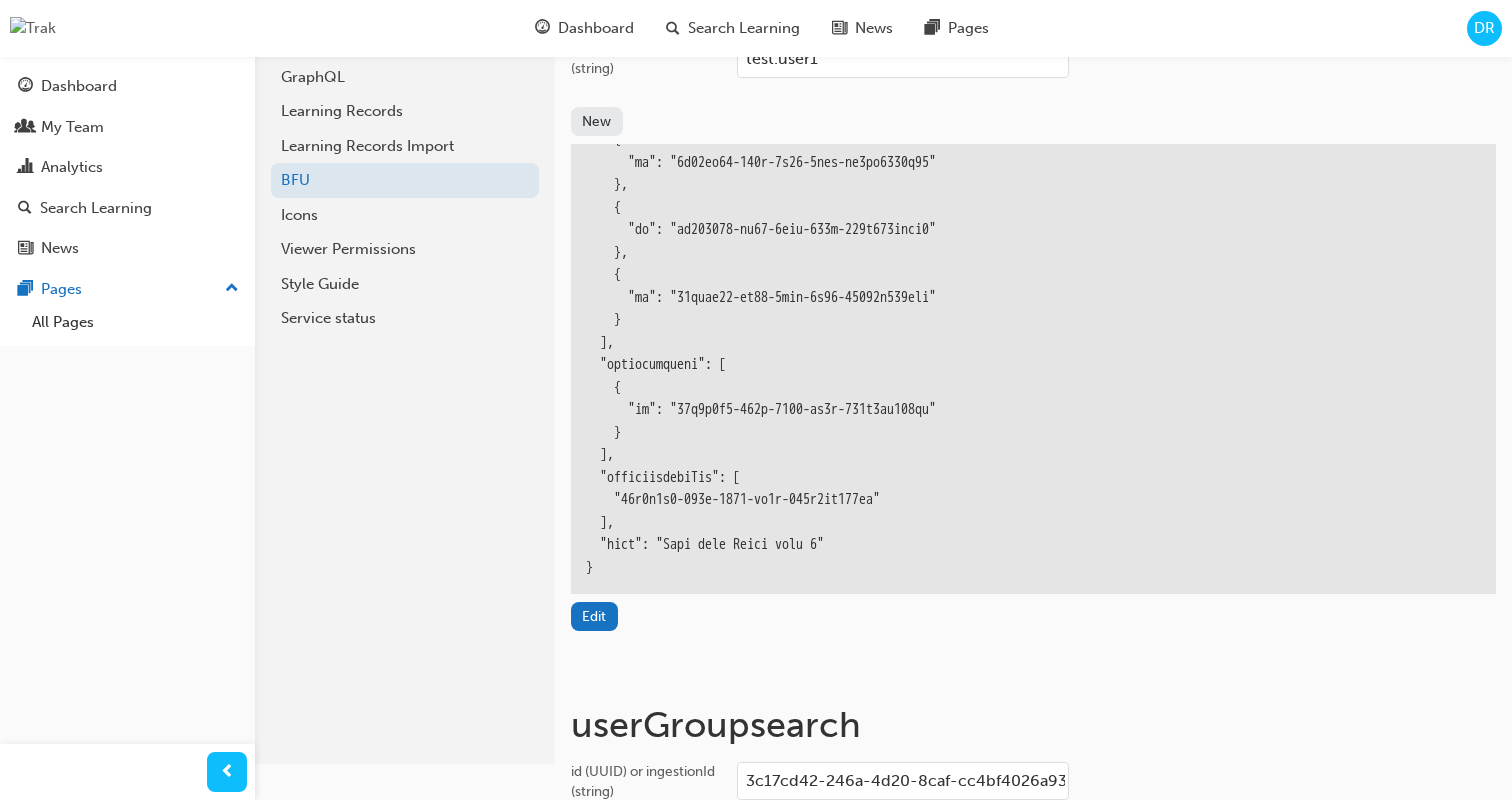 scroll, scrollTop: 90, scrollLeft: 0, axis: vertical 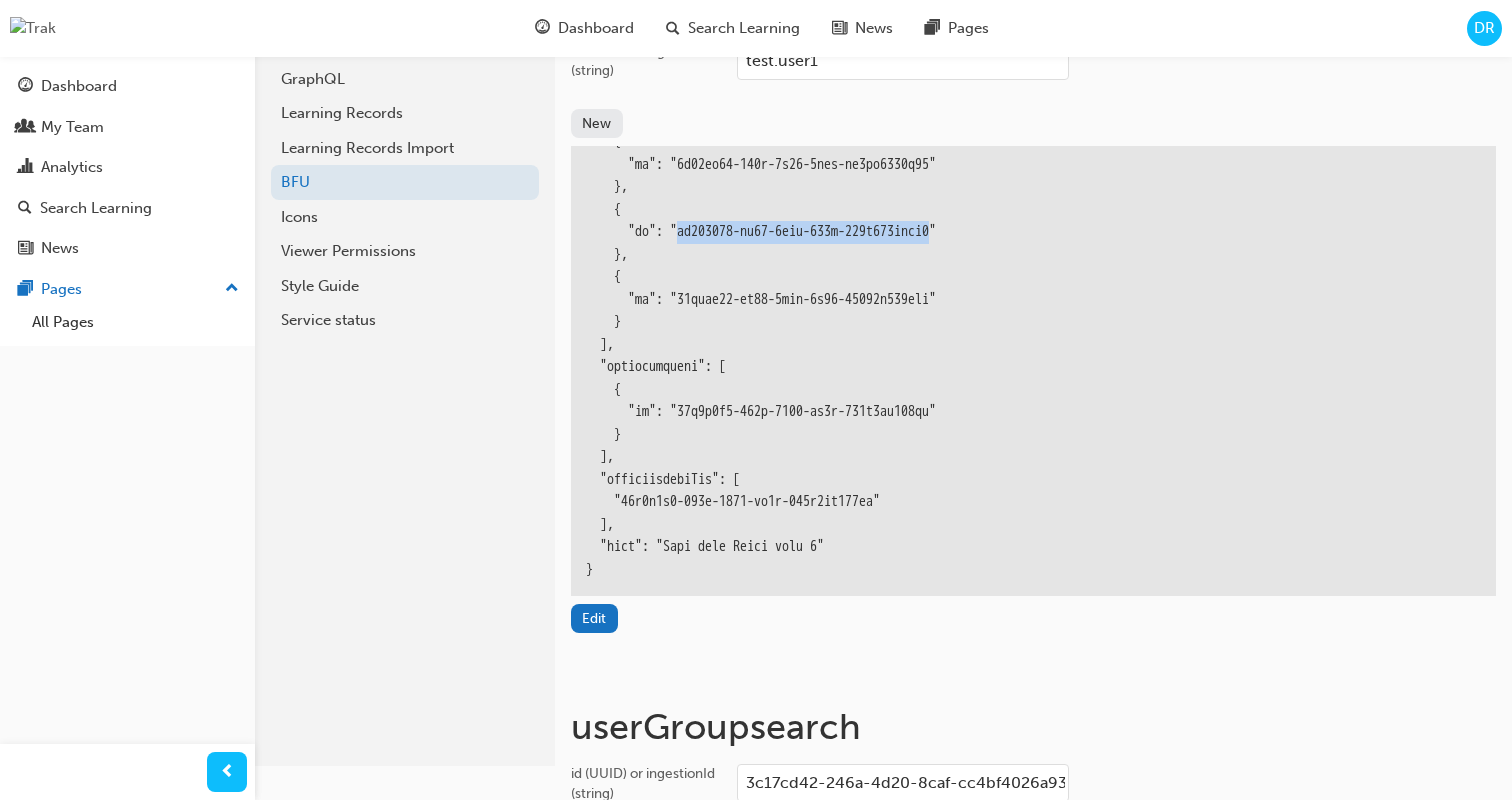 drag, startPoint x: 697, startPoint y: 228, endPoint x: 997, endPoint y: 233, distance: 300.04166 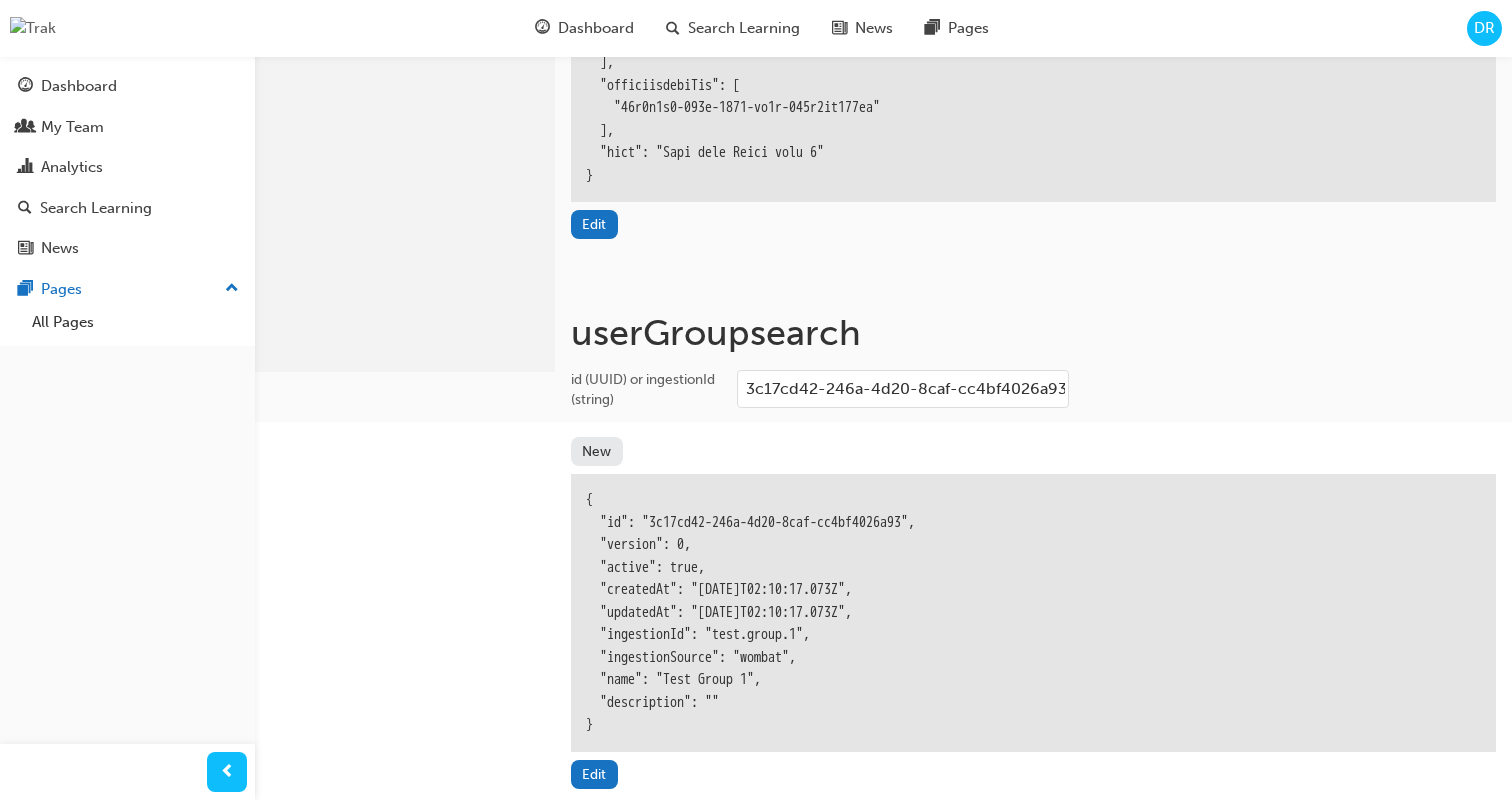 scroll, scrollTop: 550, scrollLeft: 0, axis: vertical 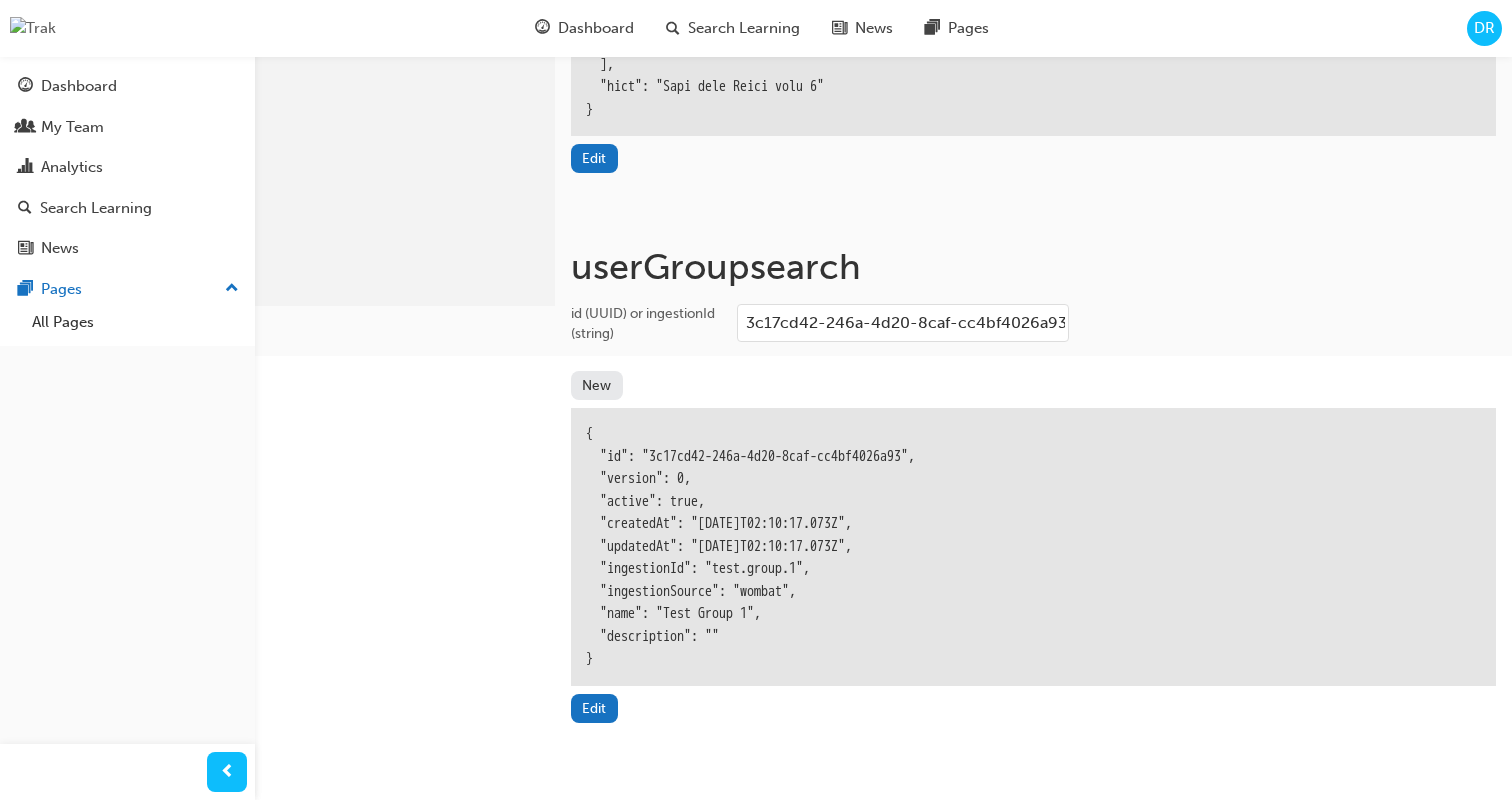 click on "3c17cd42-246a-4d20-8caf-cc4bf4026a93" at bounding box center [903, 323] 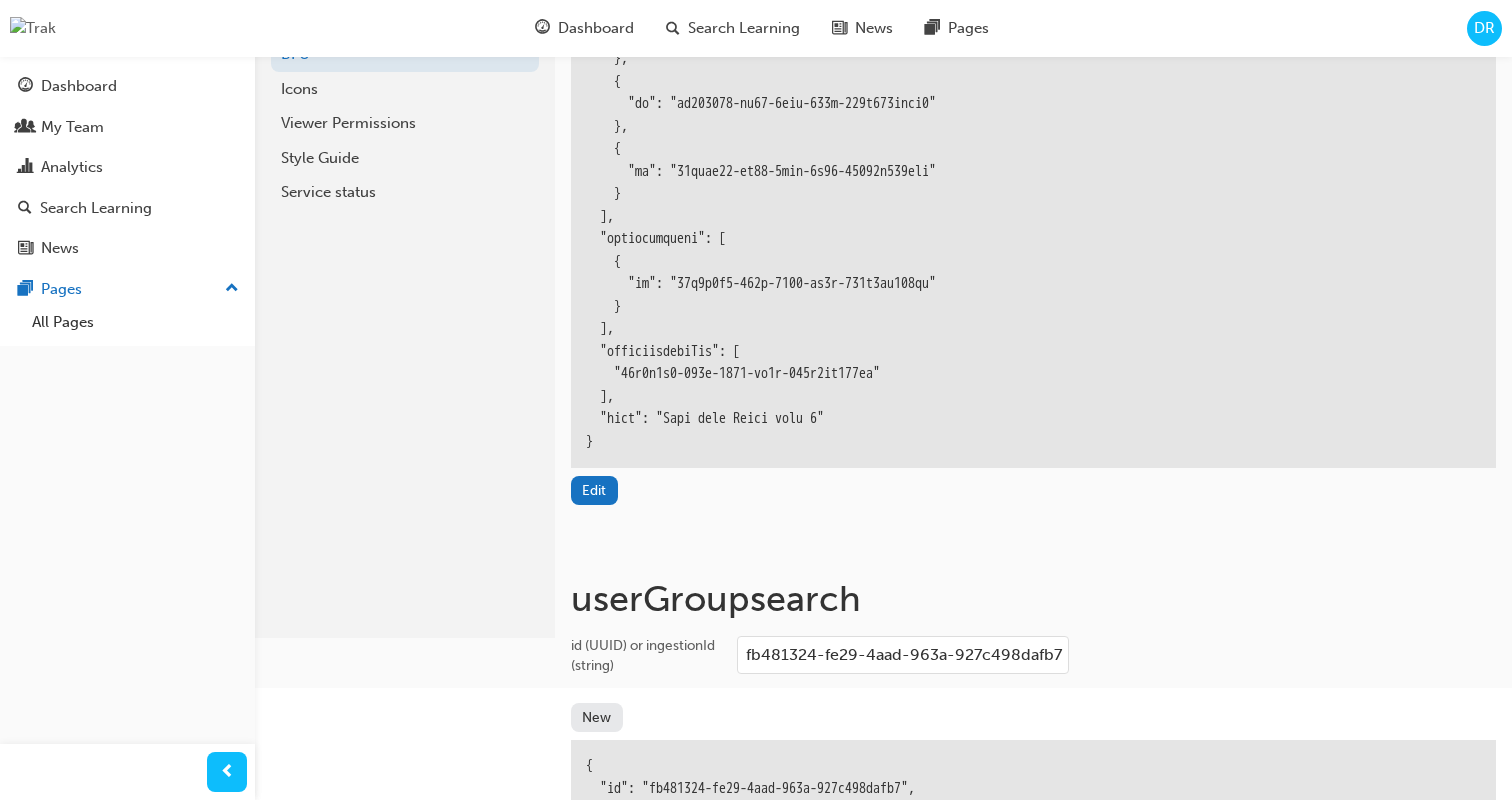 scroll, scrollTop: 148, scrollLeft: 0, axis: vertical 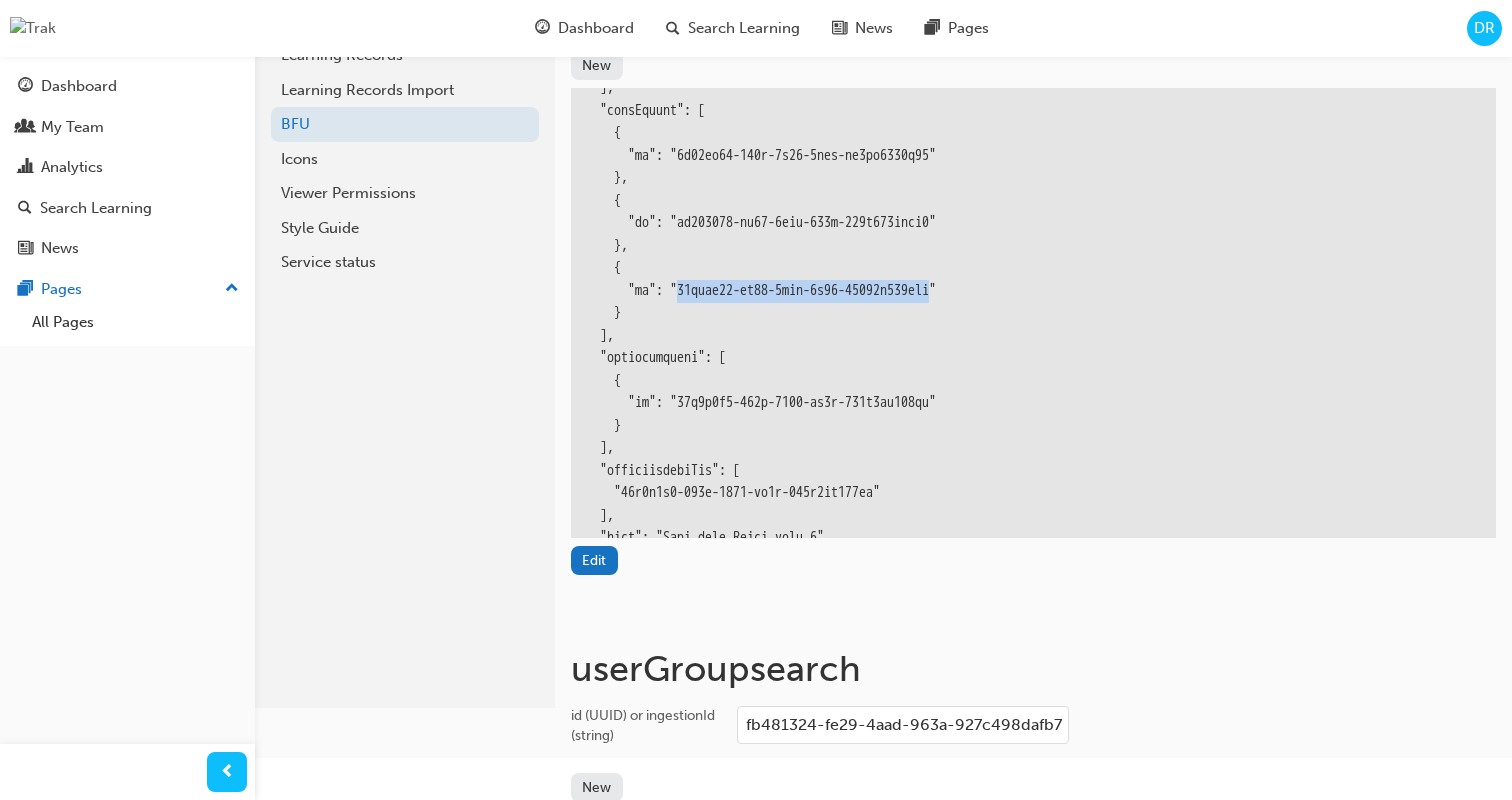 copy on "54aabc54-bd64-4caa-8b74-17861e615cfc" 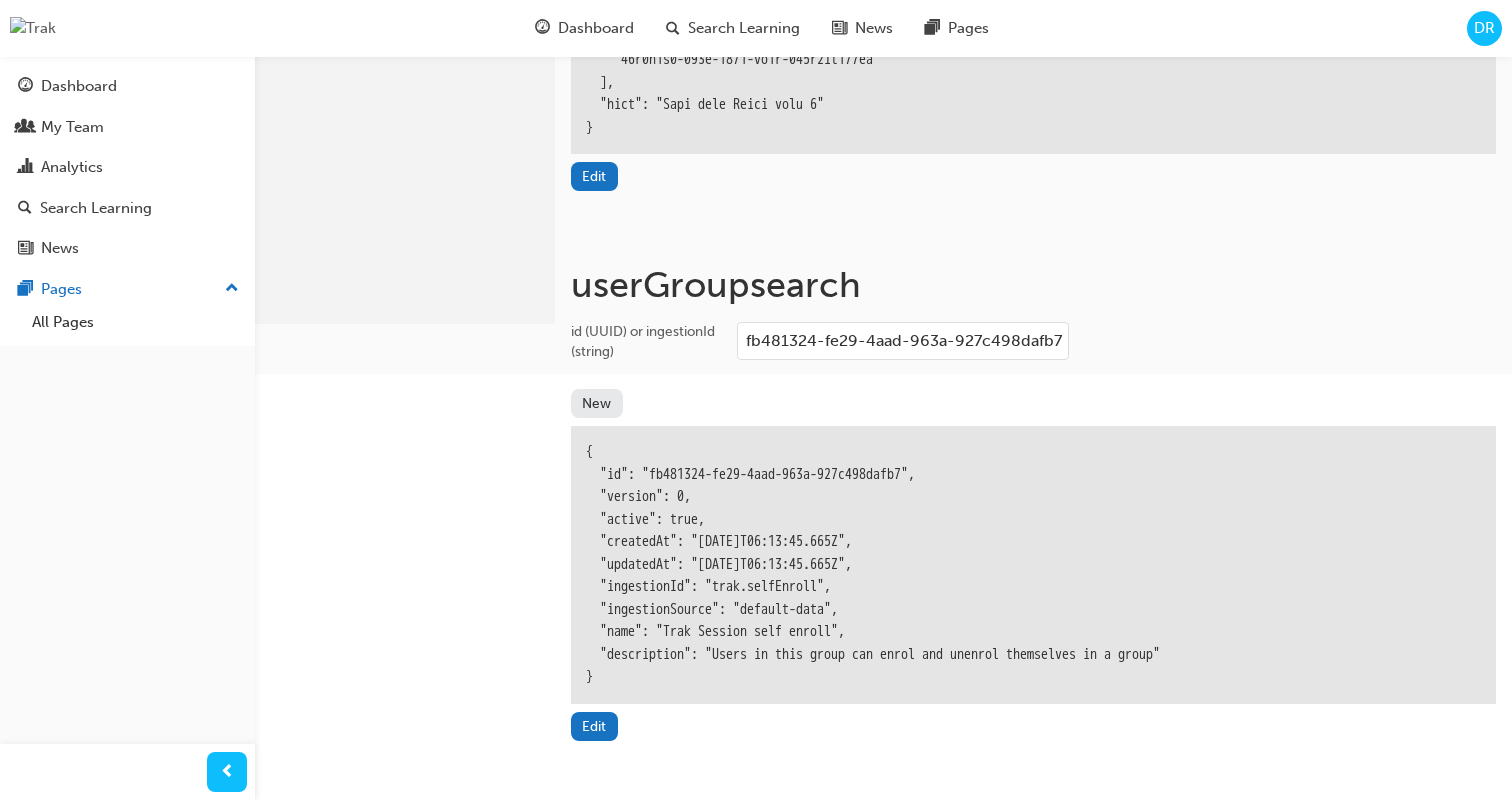 scroll, scrollTop: 583, scrollLeft: 0, axis: vertical 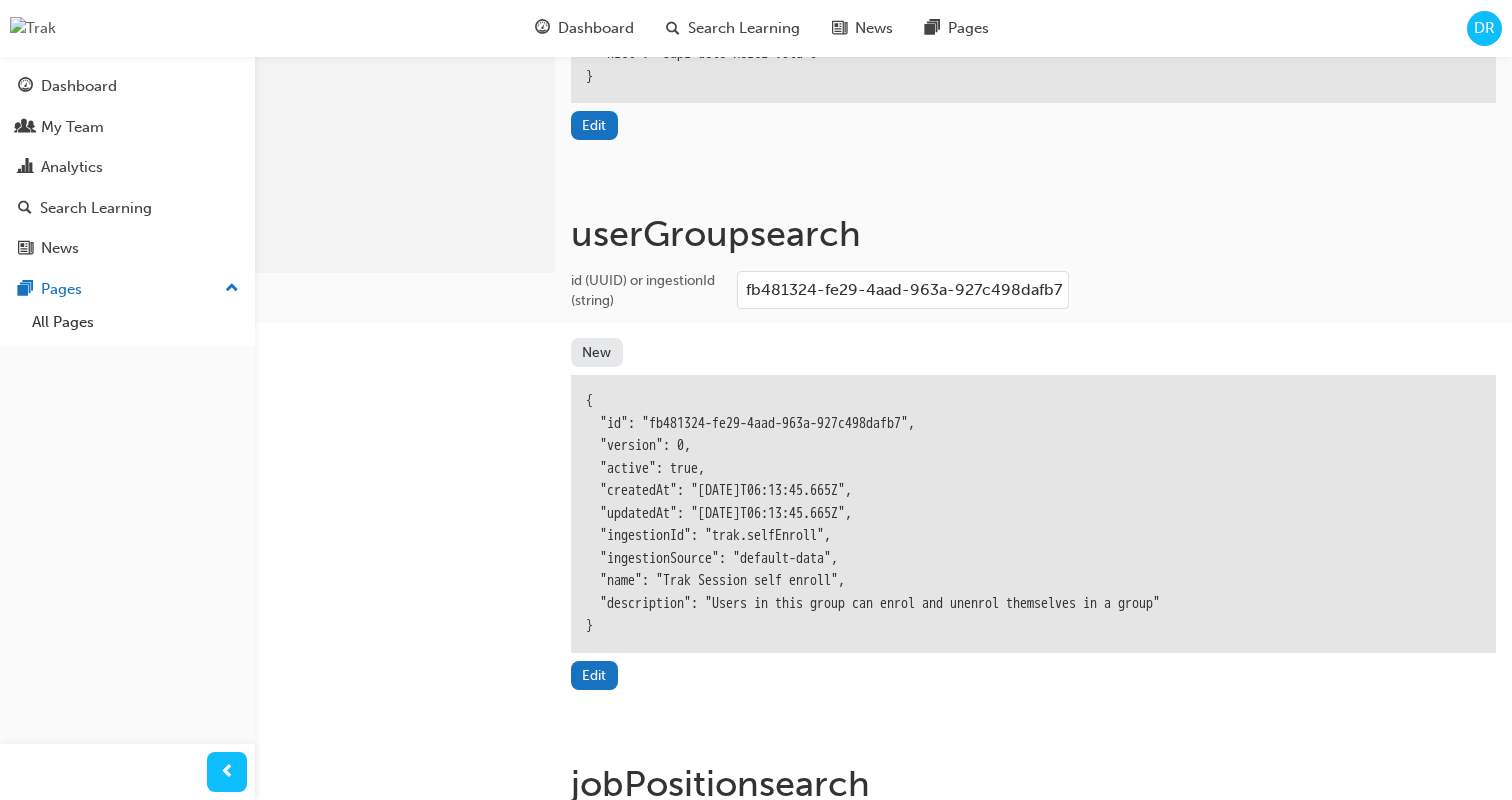 click on "fb481324-fe29-4aad-963a-927c498dafb7" at bounding box center [903, 290] 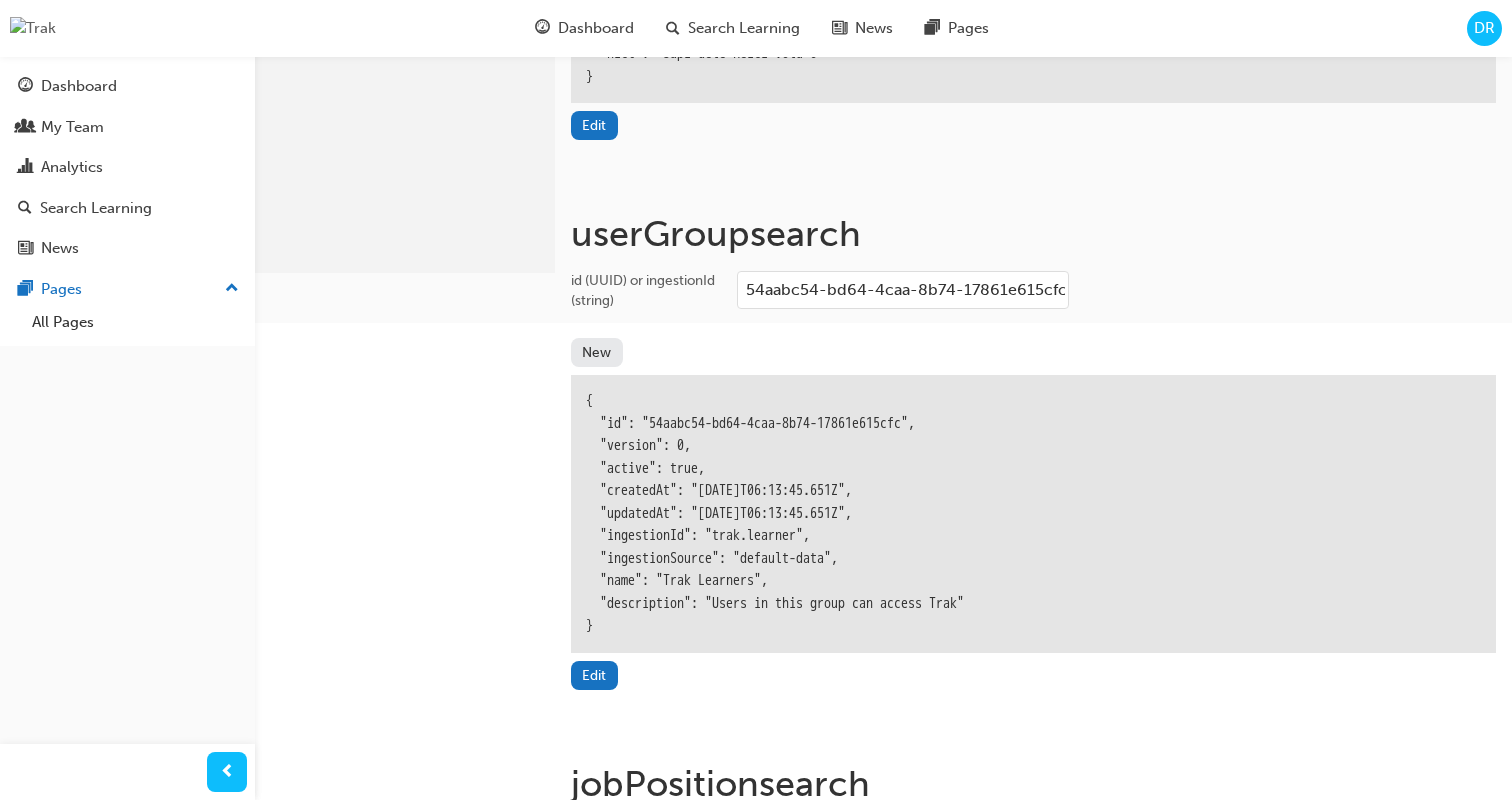 type on "54aabc54-bd64-4caa-8b74-17861e615cfc" 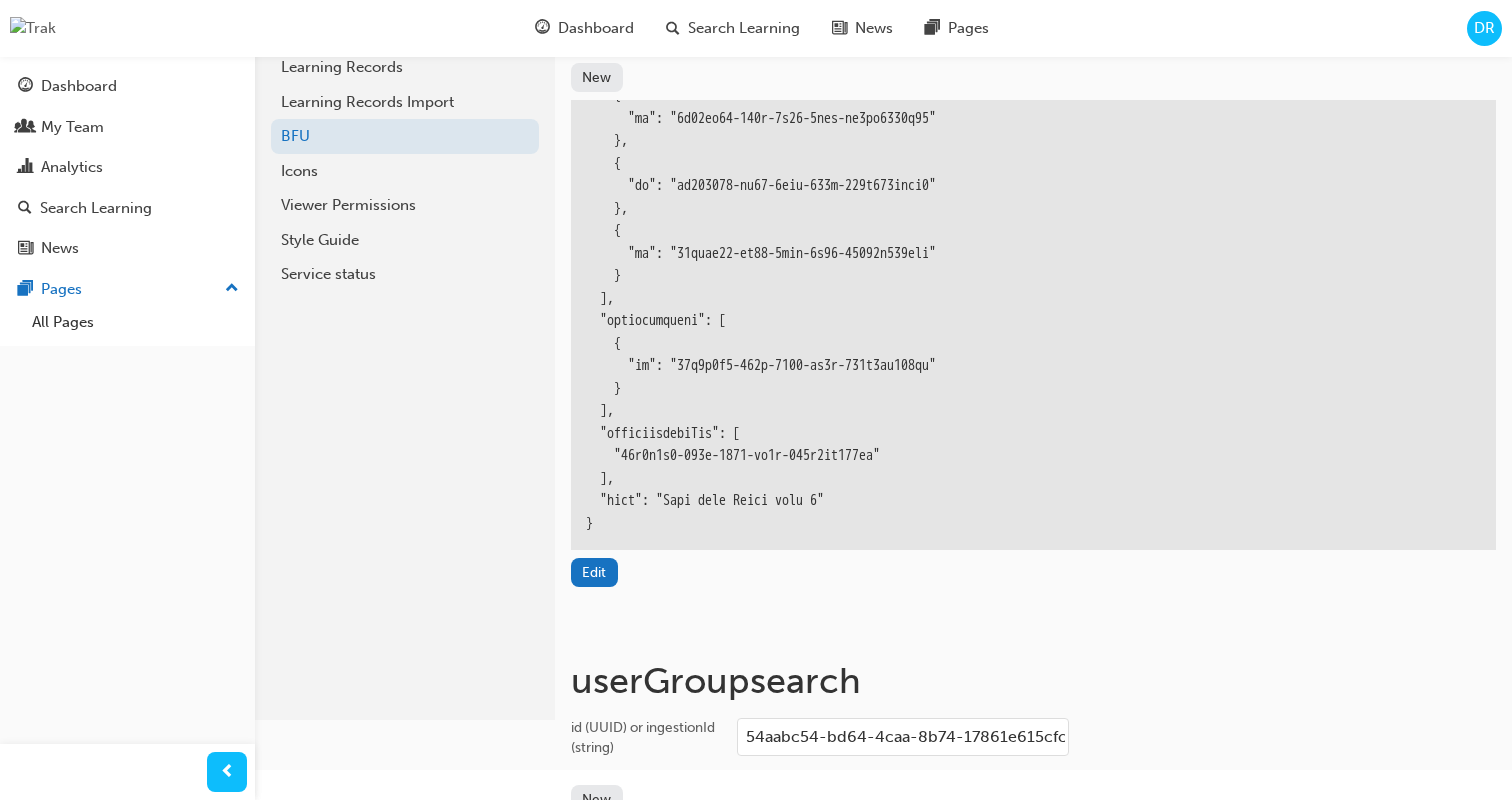scroll, scrollTop: 0, scrollLeft: 0, axis: both 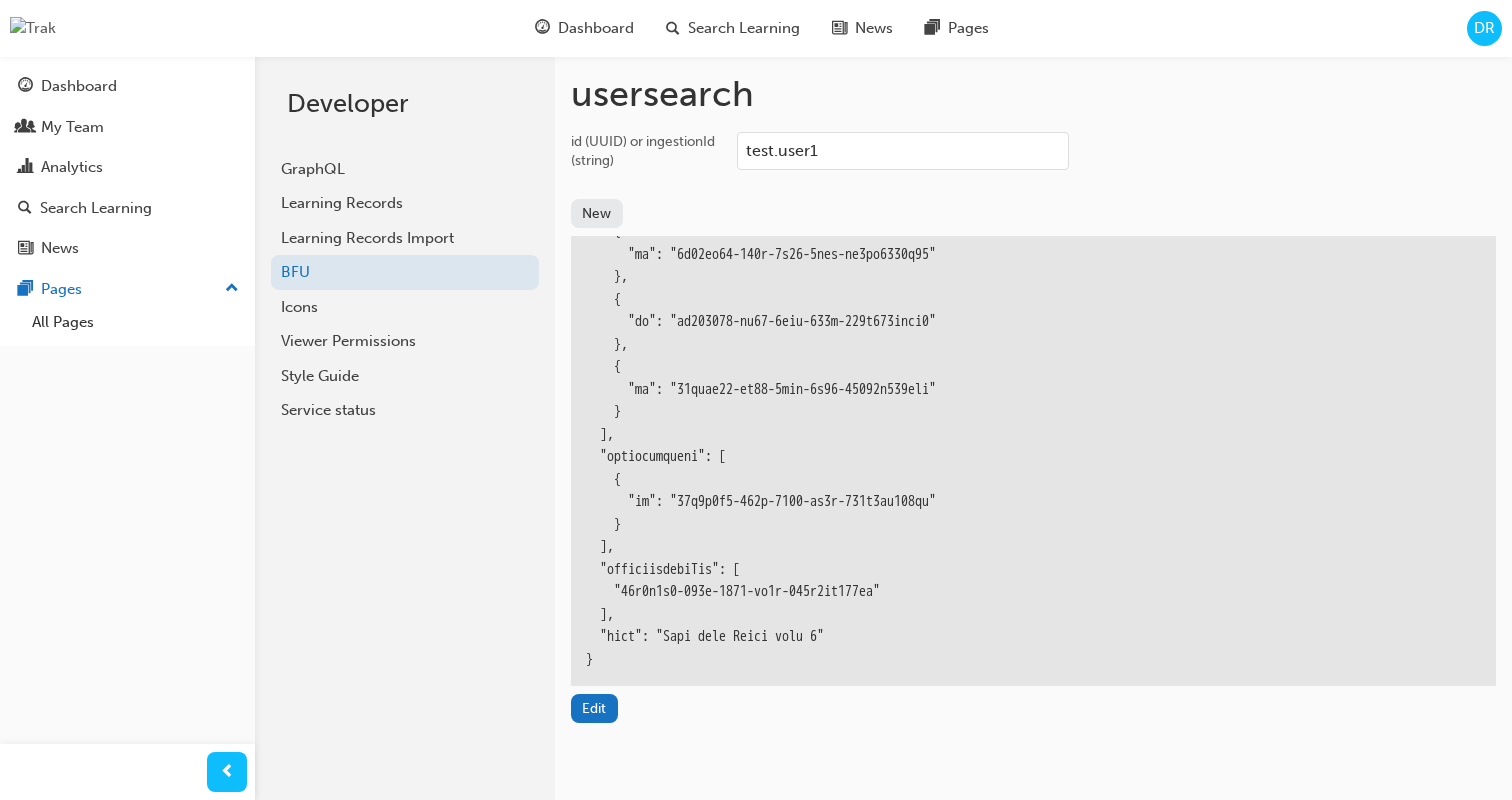 click on "test.user1" at bounding box center [903, 151] 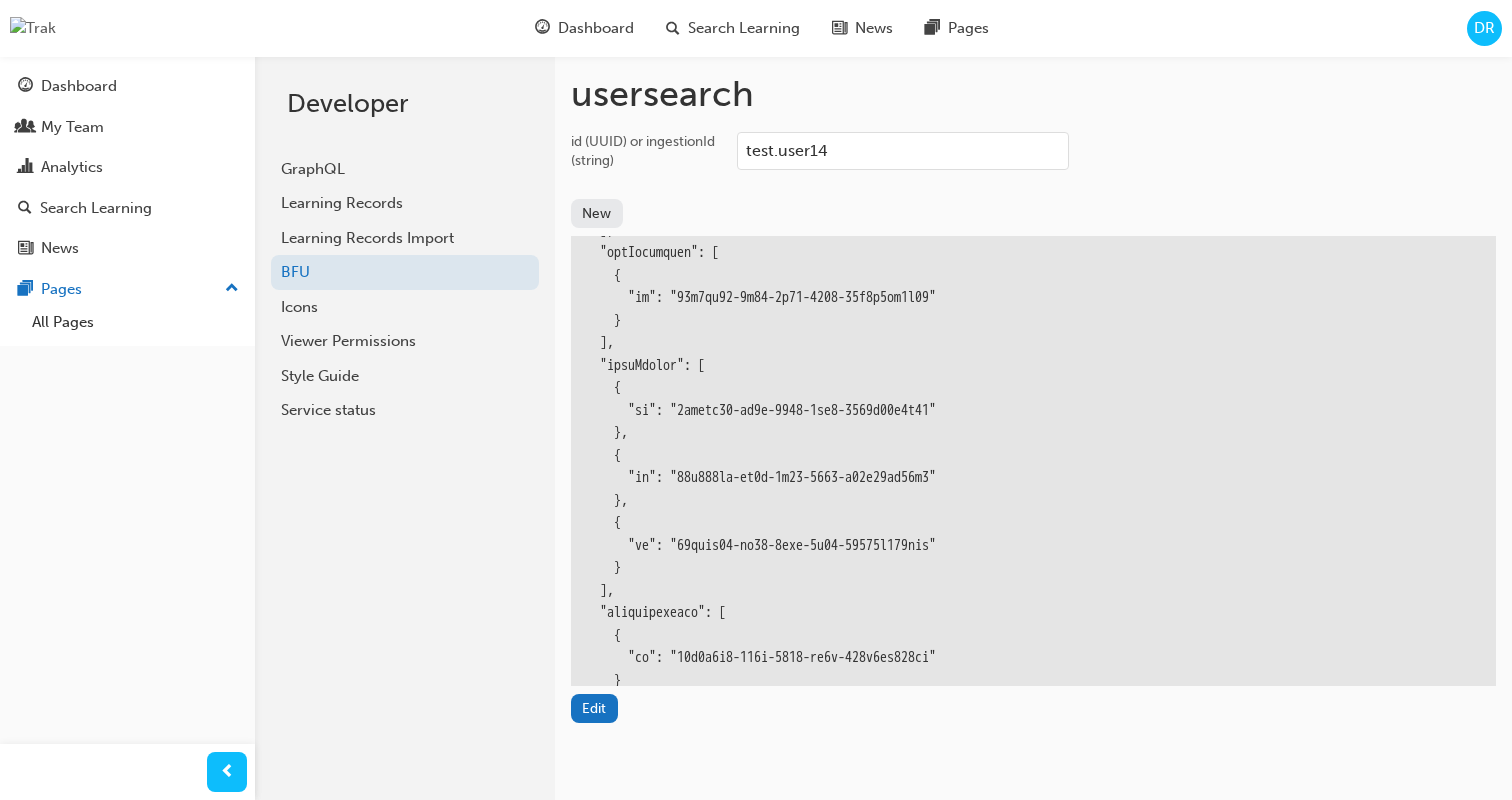 scroll, scrollTop: 1495, scrollLeft: 0, axis: vertical 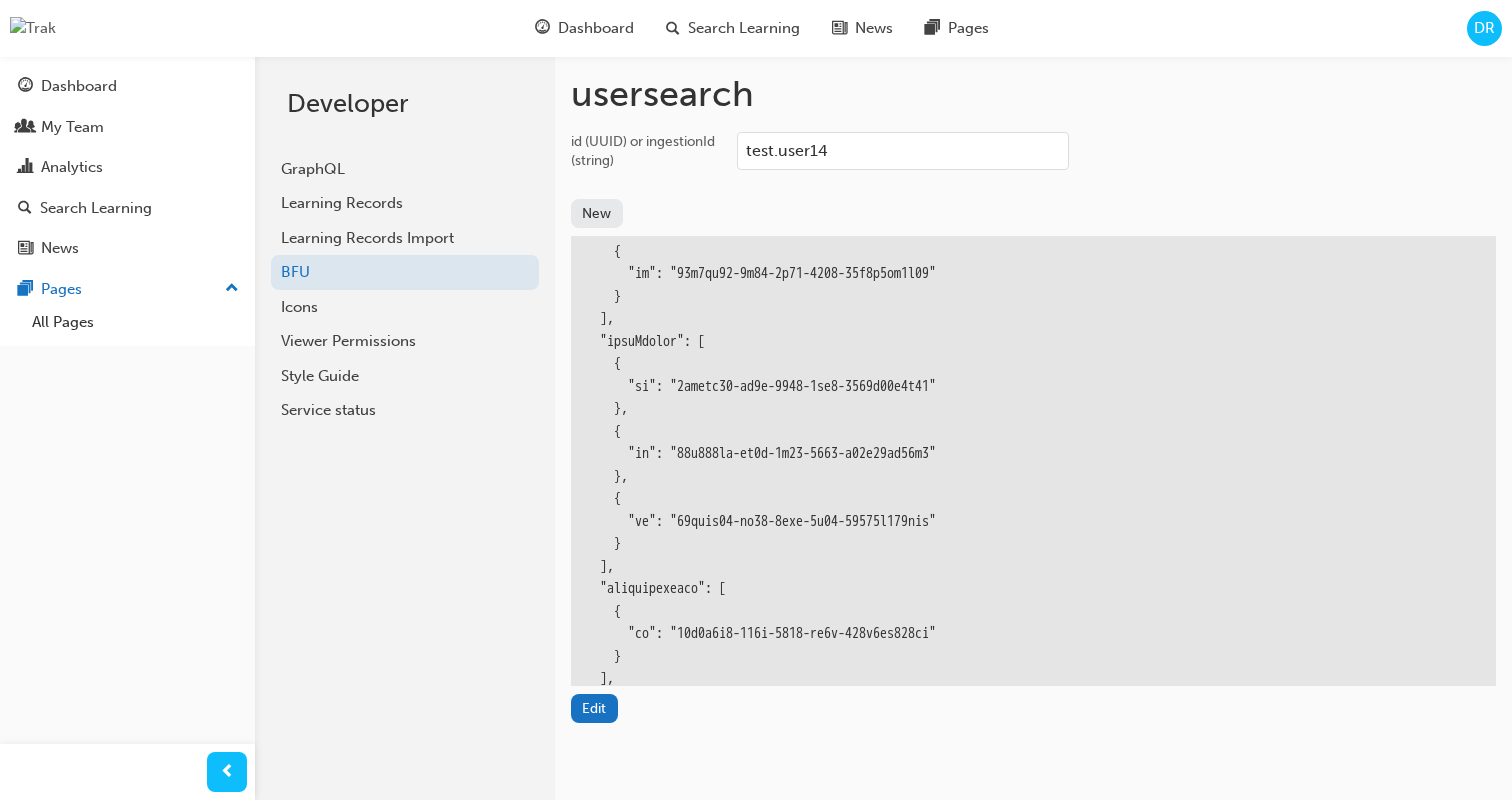 type on "test.user14" 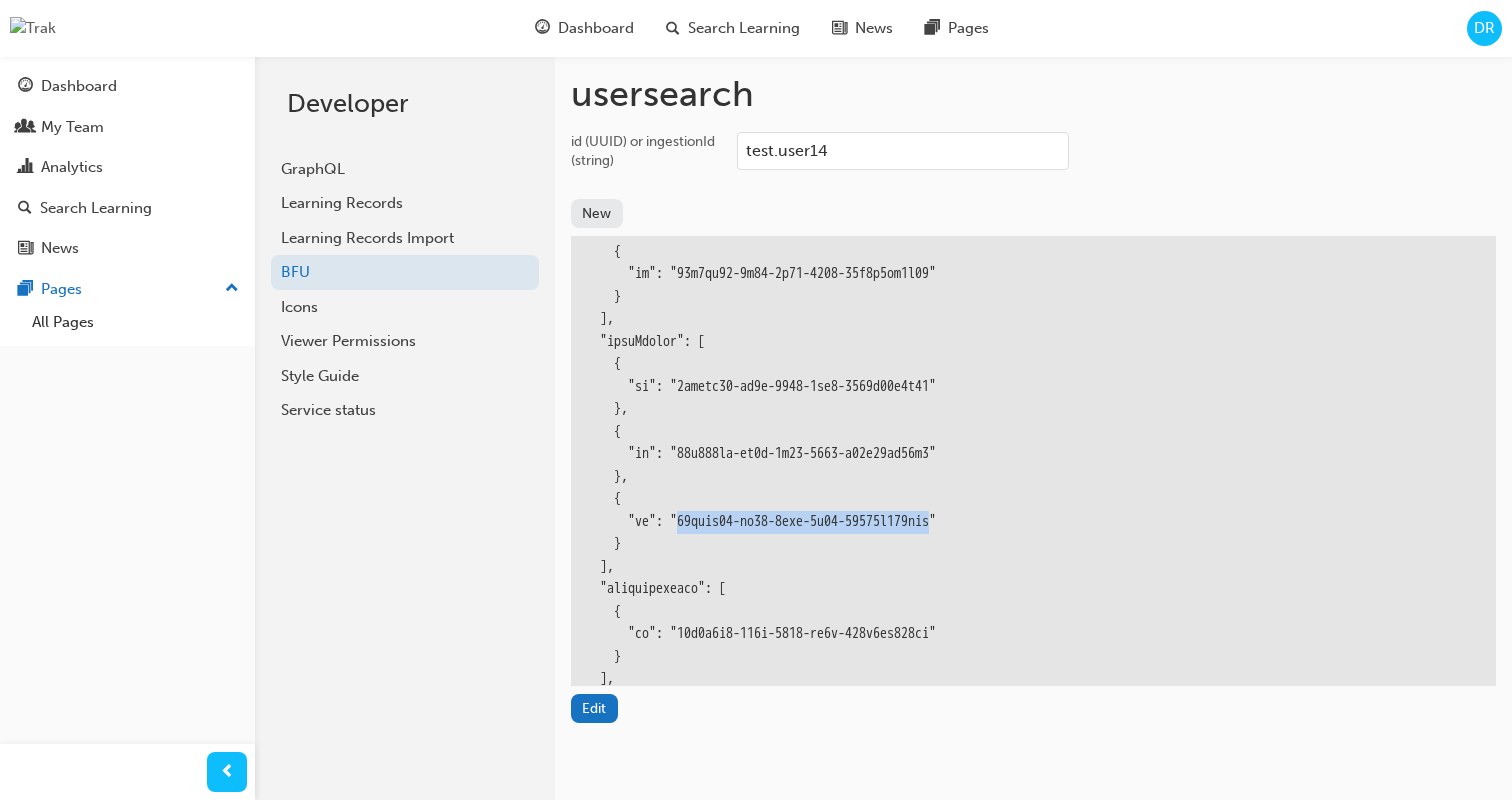 drag, startPoint x: 730, startPoint y: 520, endPoint x: 1001, endPoint y: 520, distance: 271 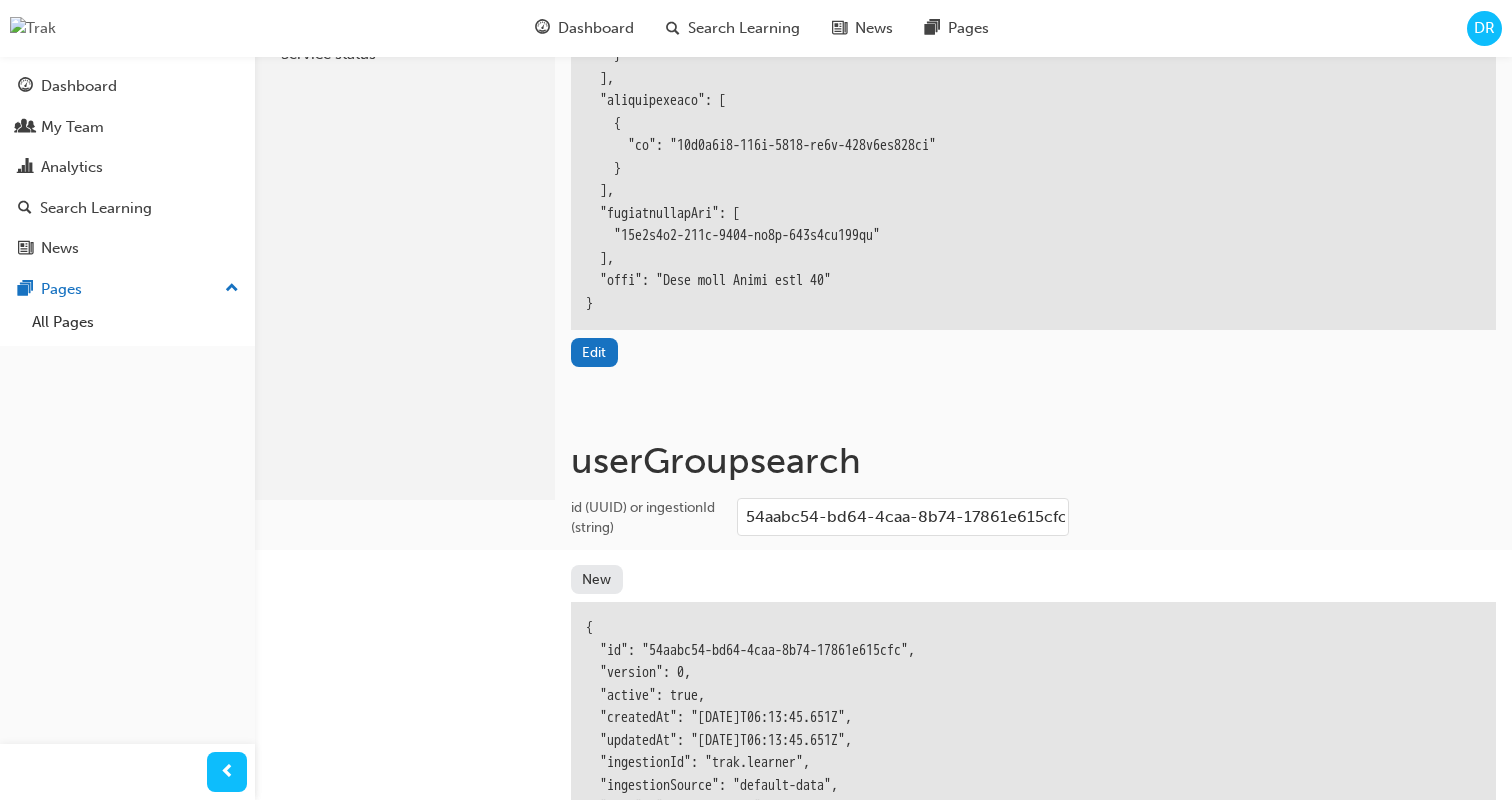 scroll, scrollTop: 415, scrollLeft: 0, axis: vertical 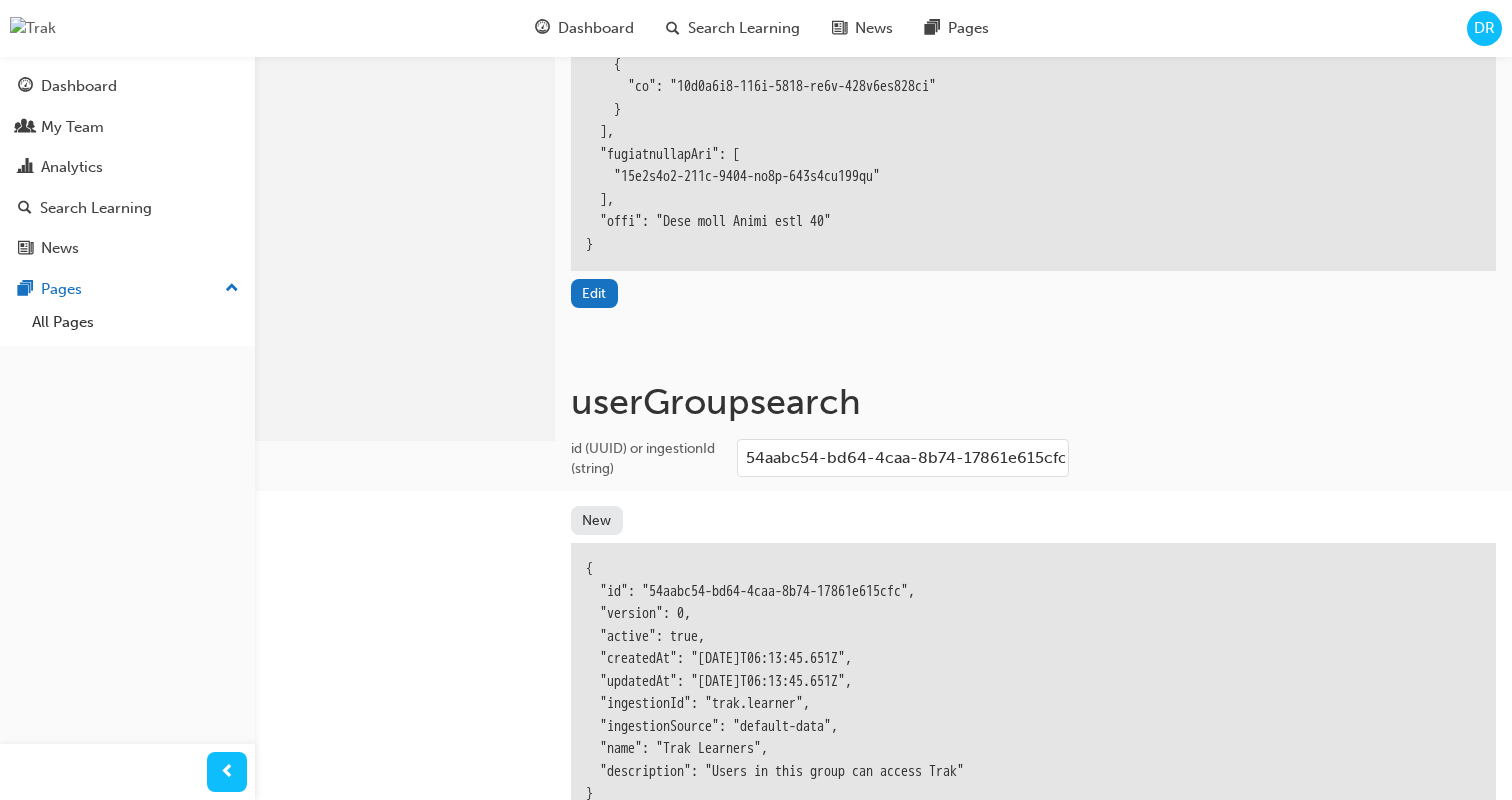 click on "54aabc54-bd64-4caa-8b74-17861e615cfc" at bounding box center [903, 458] 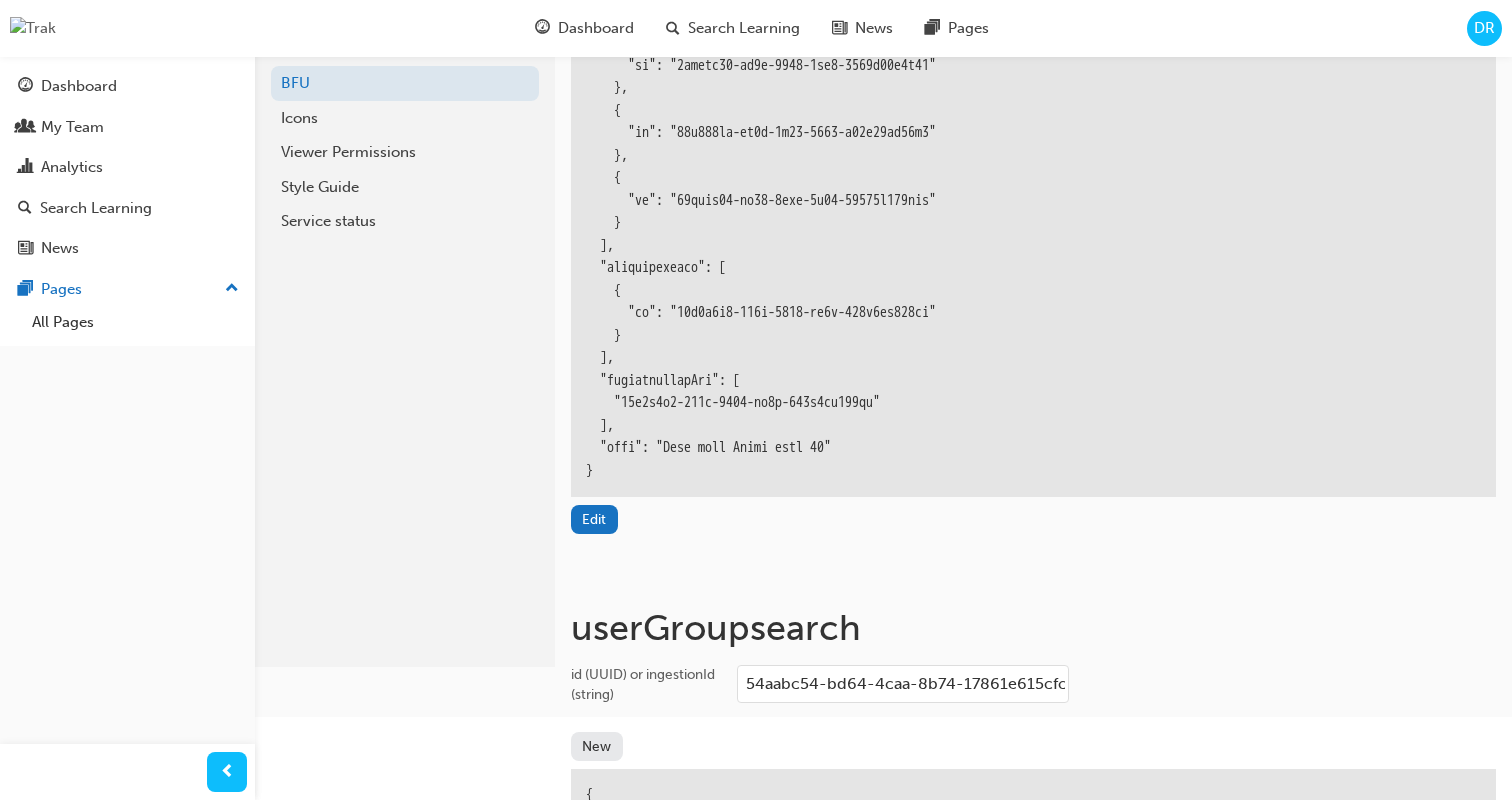 scroll, scrollTop: 185, scrollLeft: 0, axis: vertical 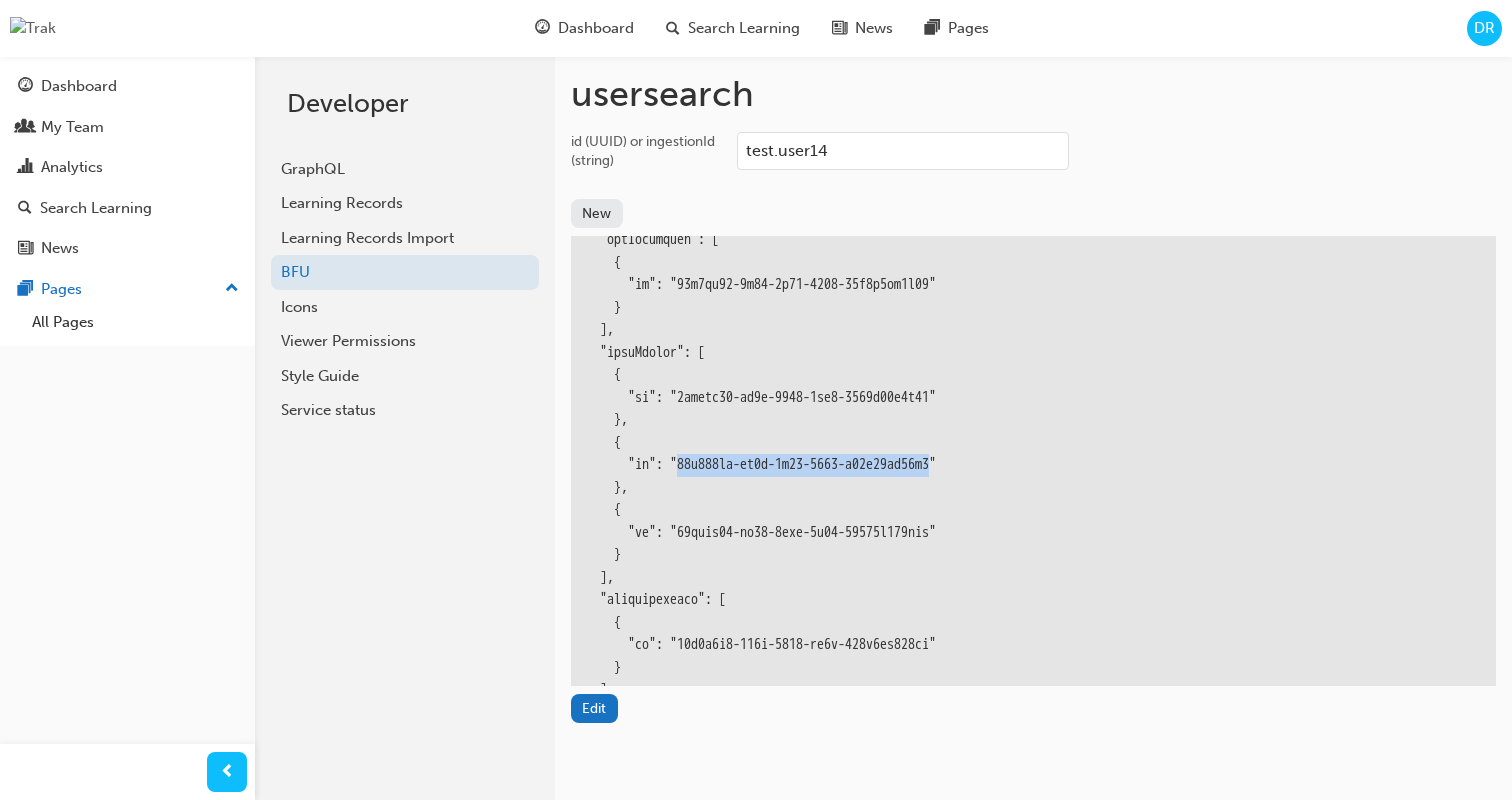 drag, startPoint x: 697, startPoint y: 463, endPoint x: 996, endPoint y: 471, distance: 299.107 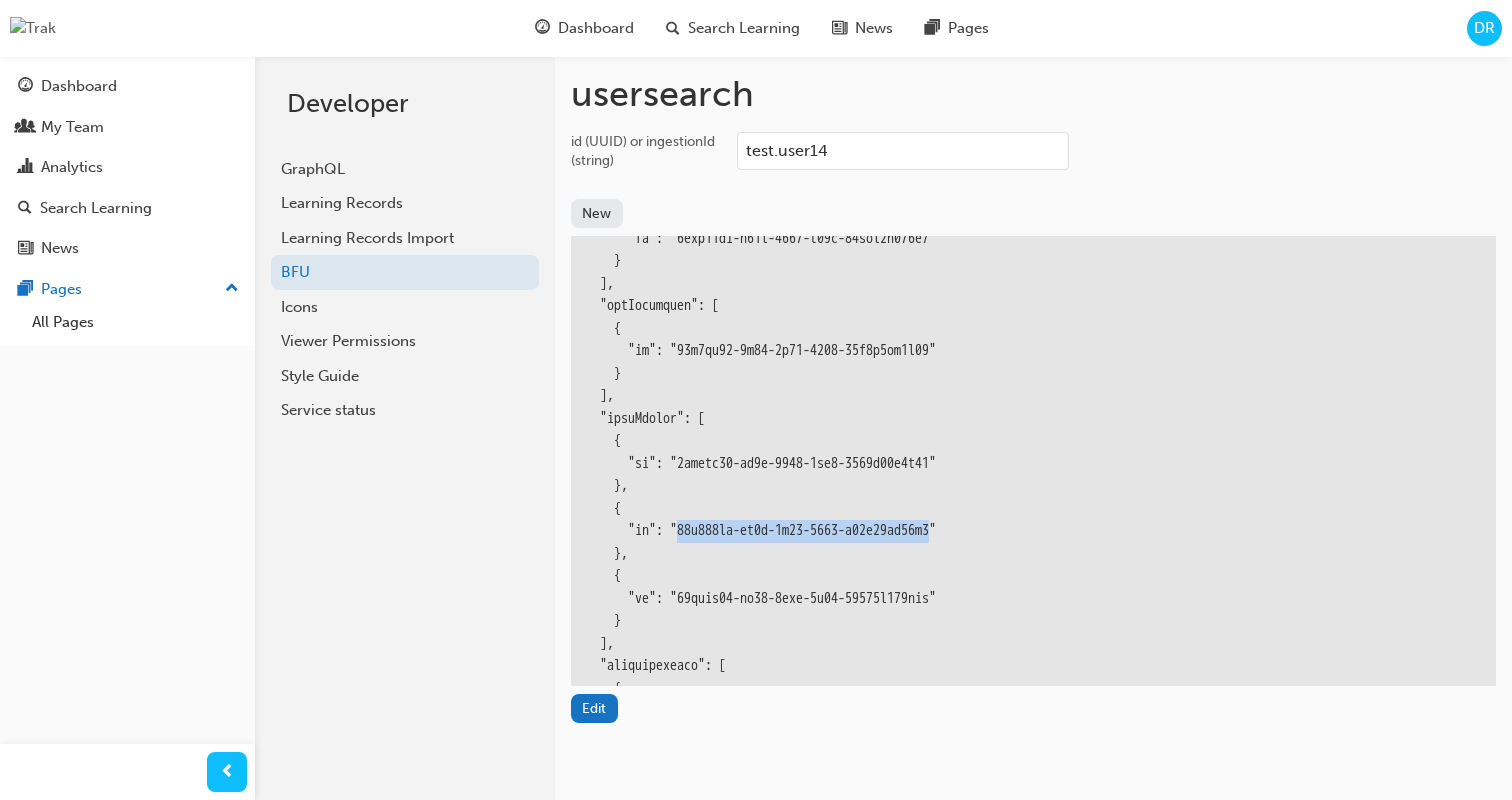 scroll, scrollTop: 1421, scrollLeft: 0, axis: vertical 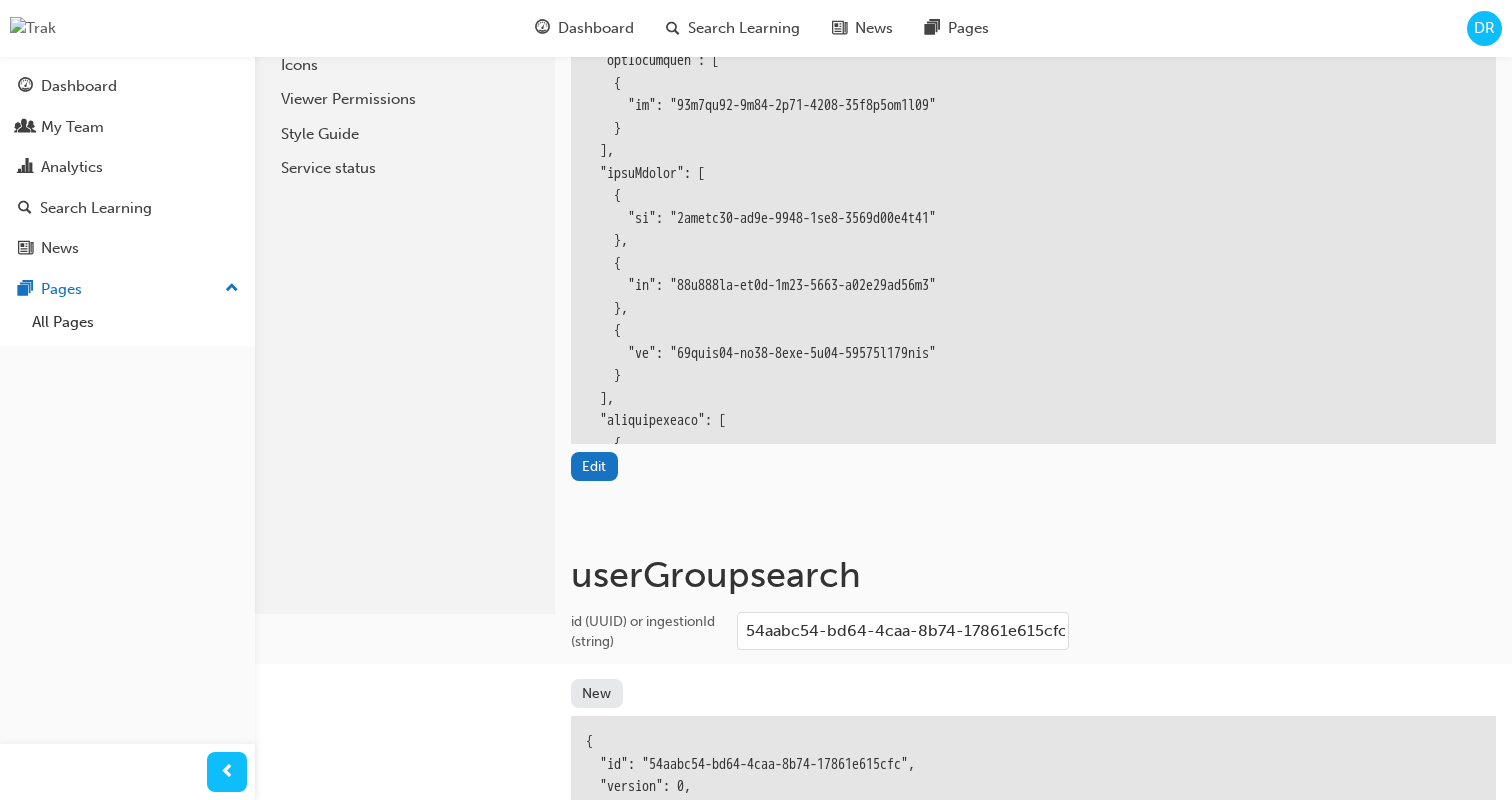 click on "54aabc54-bd64-4caa-8b74-17861e615cfc" at bounding box center (903, 631) 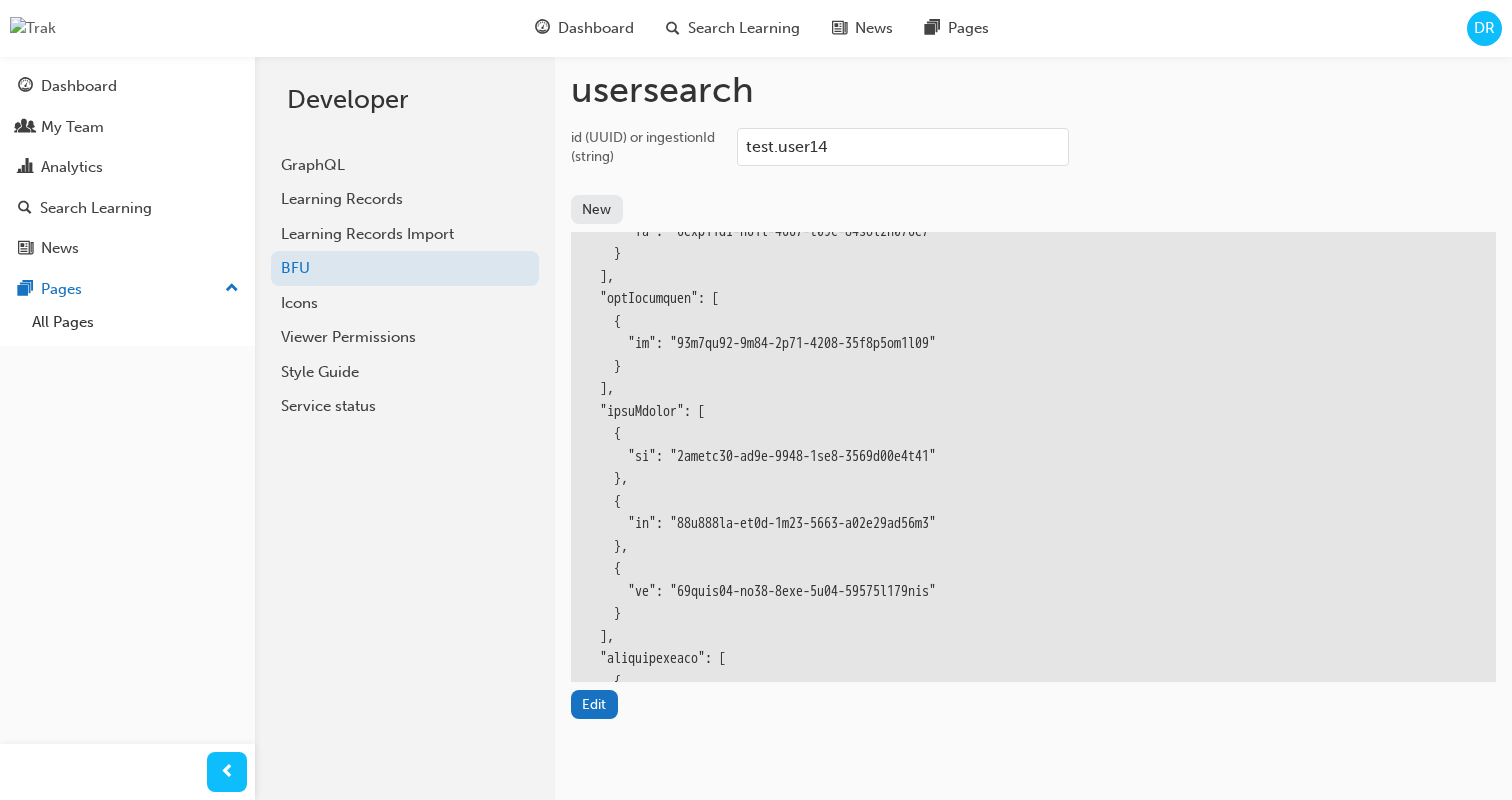 scroll, scrollTop: 0, scrollLeft: 0, axis: both 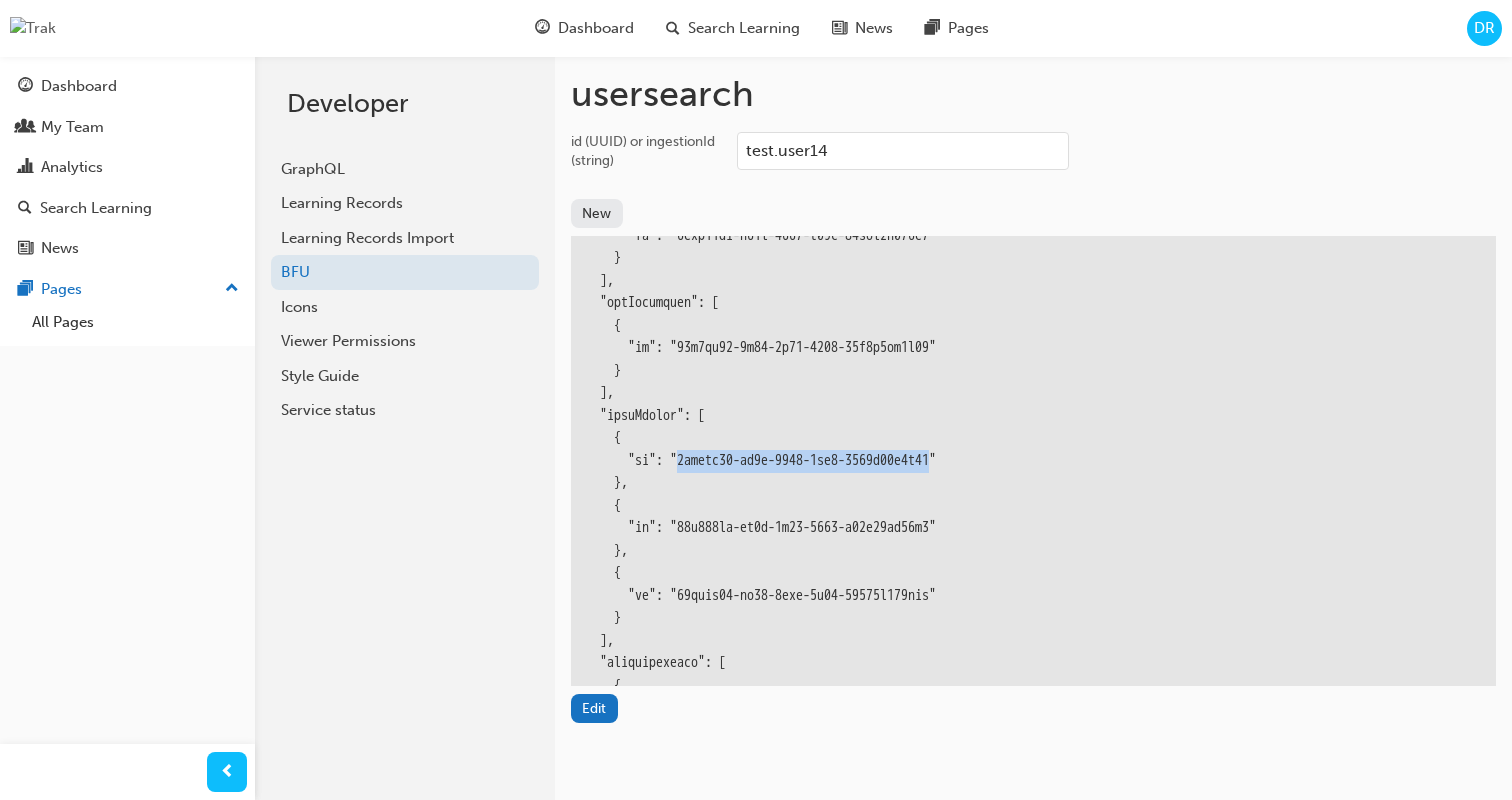 drag, startPoint x: 694, startPoint y: 459, endPoint x: 1000, endPoint y: 464, distance: 306.04083 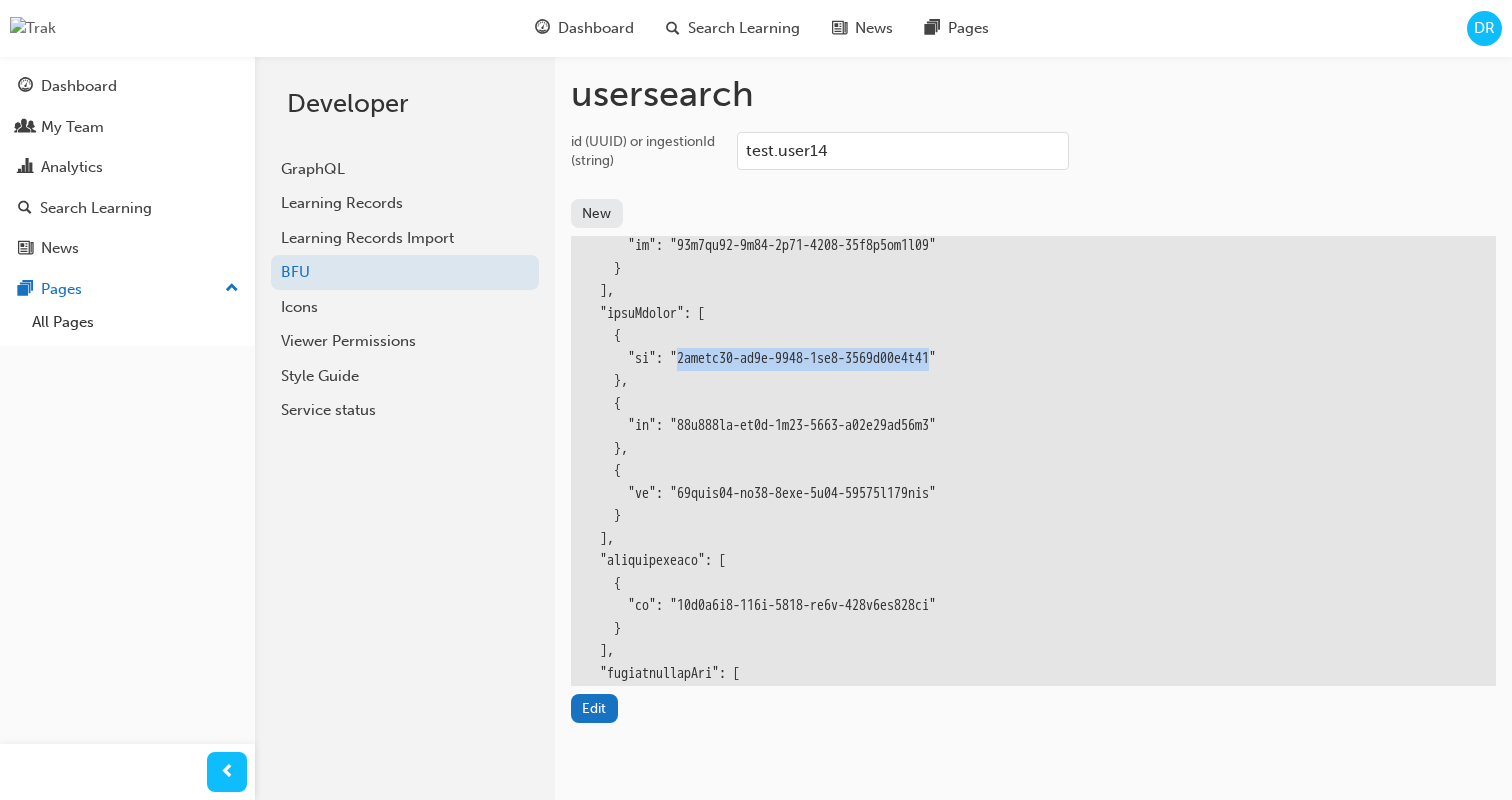scroll, scrollTop: 1627, scrollLeft: 0, axis: vertical 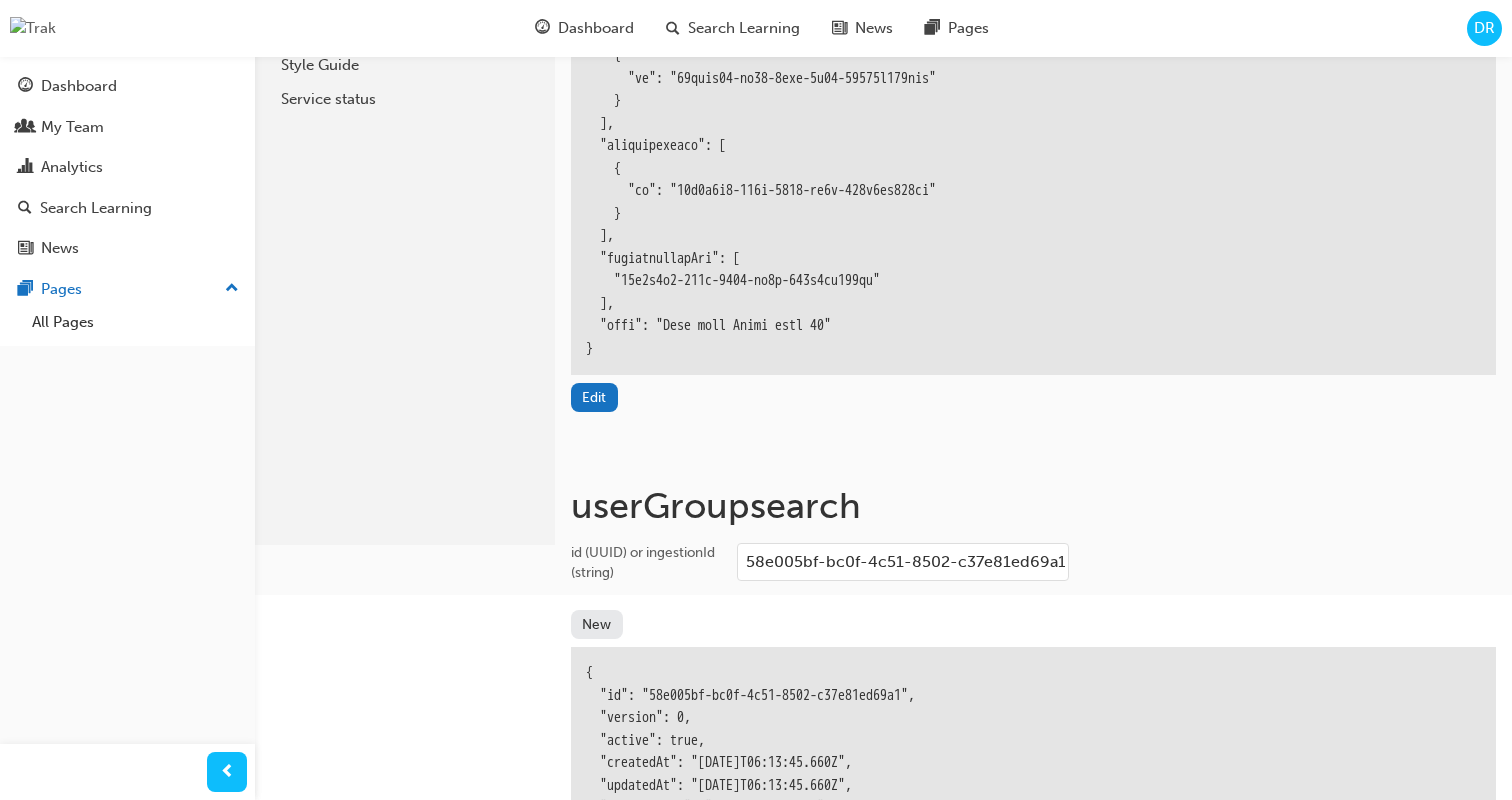 click on "58e005bf-bc0f-4c51-8502-c37e81ed69a1" at bounding box center (903, 562) 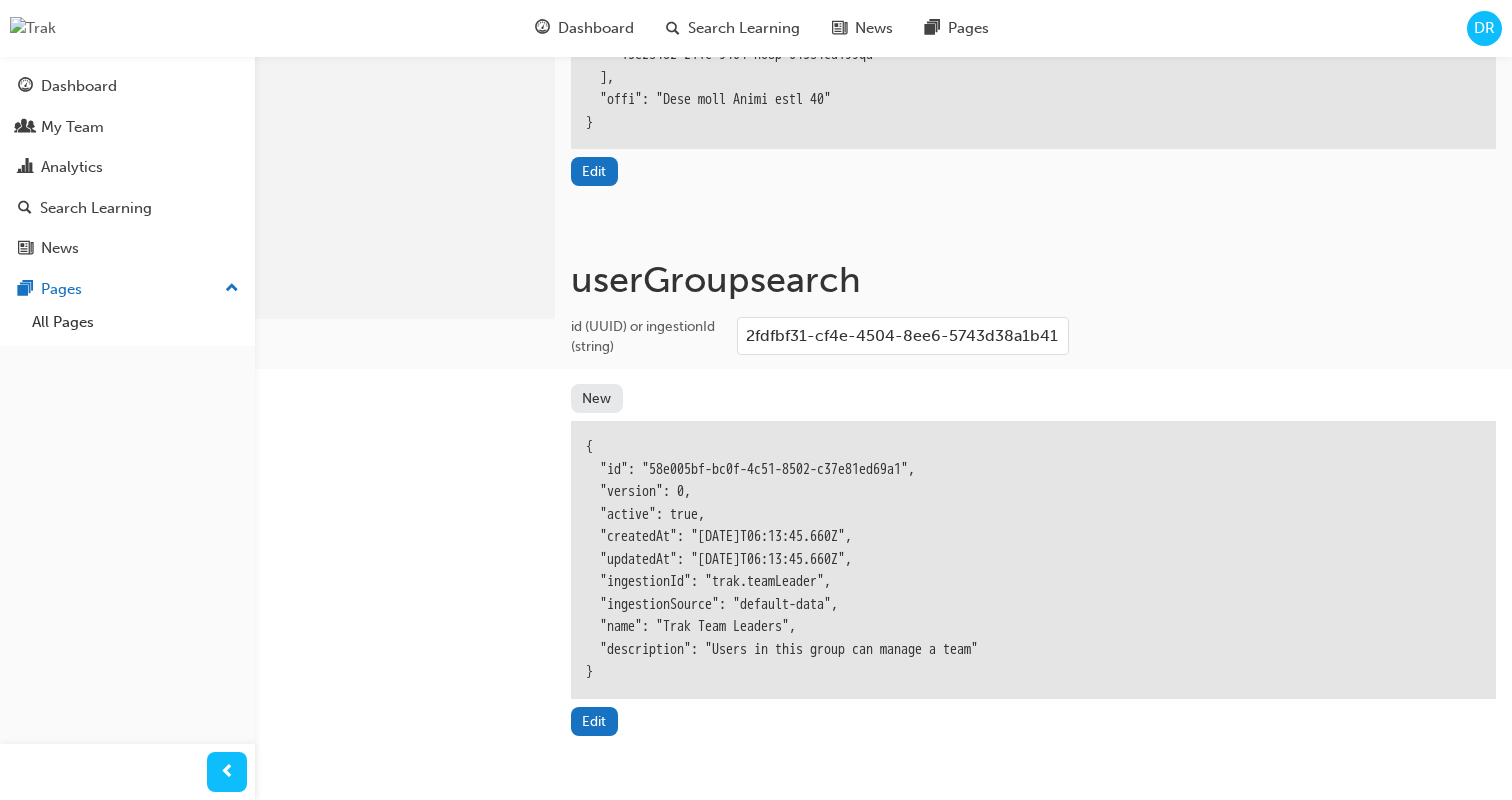 scroll, scrollTop: 624, scrollLeft: 0, axis: vertical 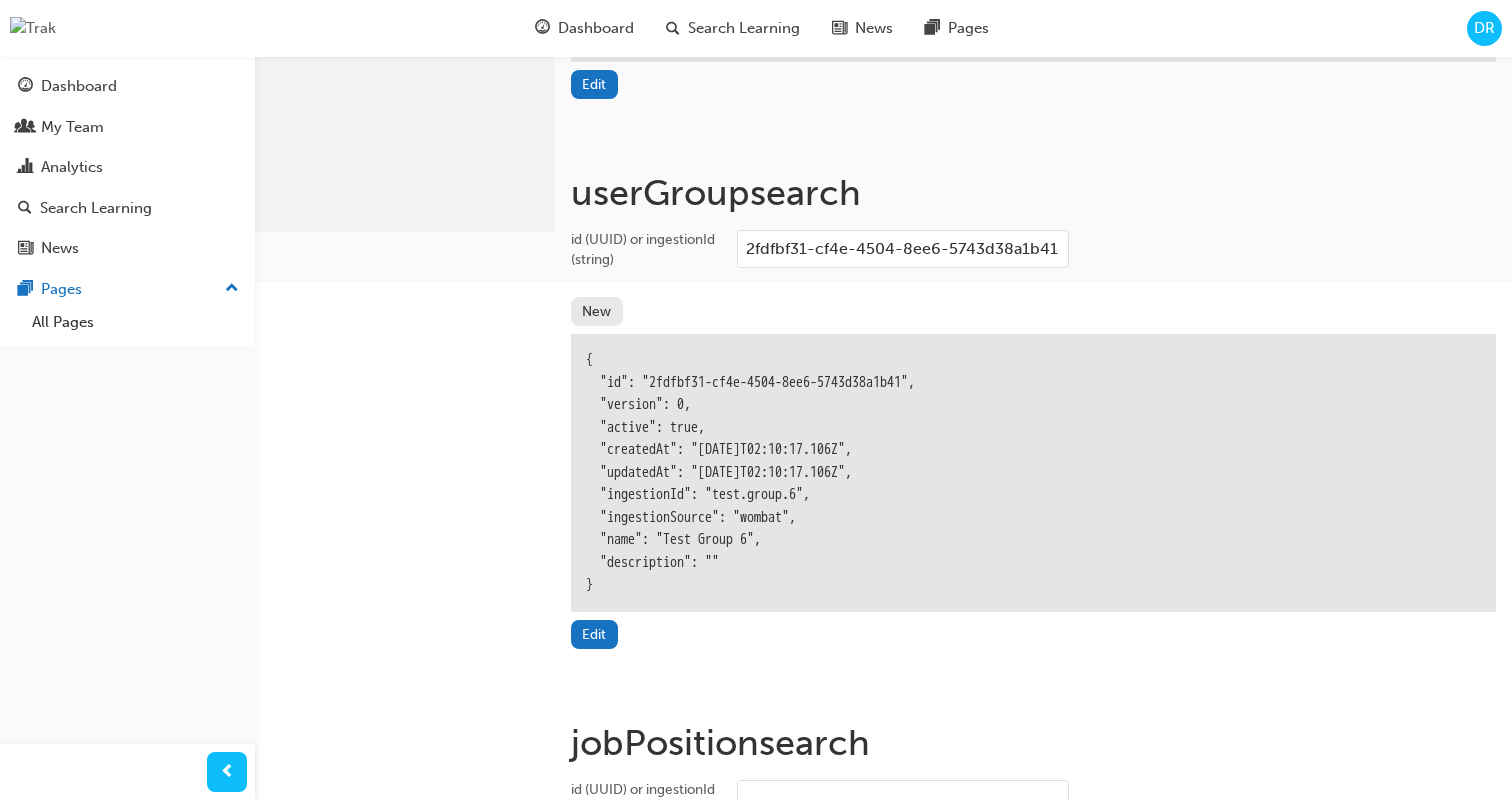 type on "2fdfbf31-cf4e-4504-8ee6-5743d38a1b41" 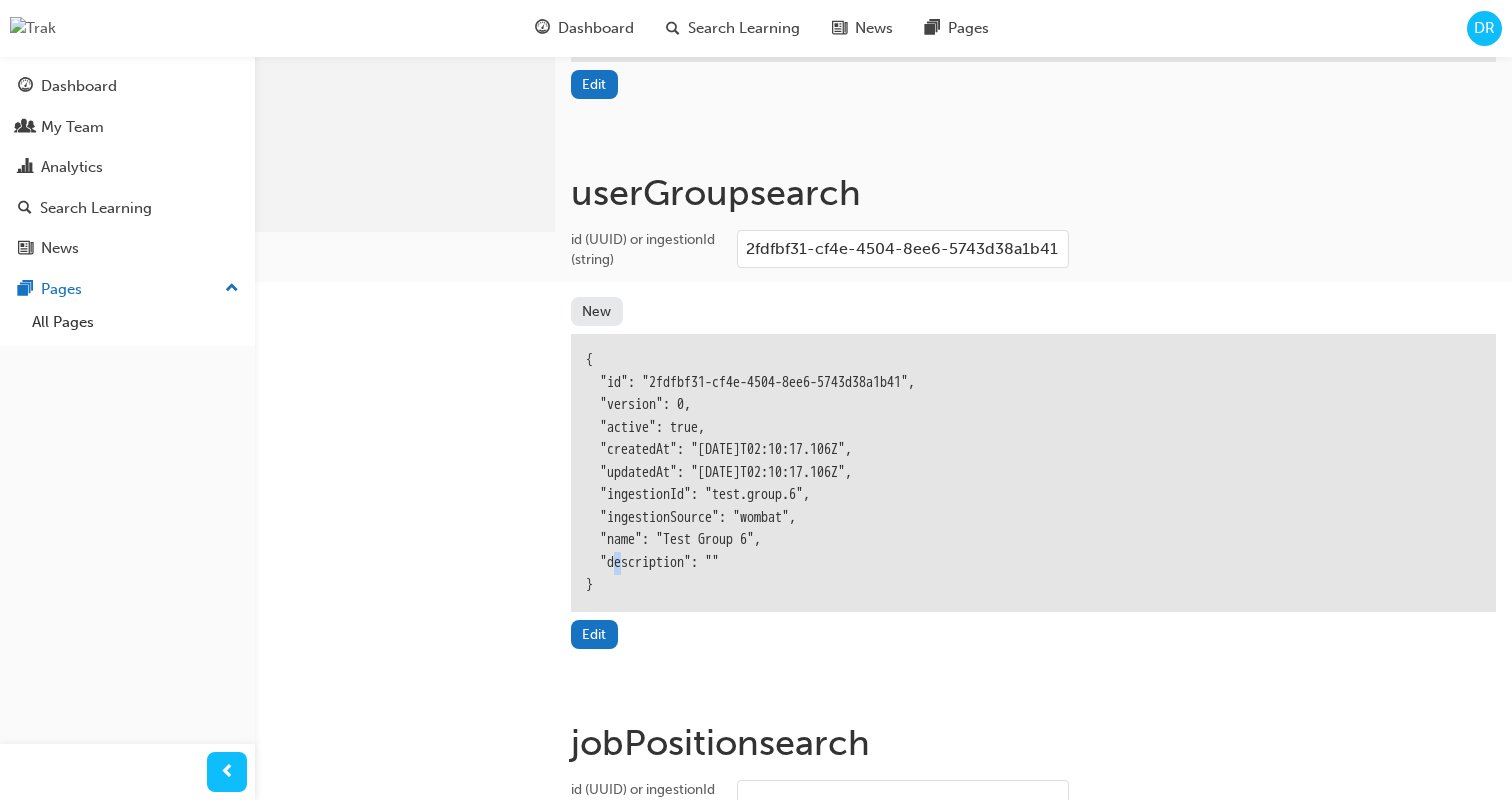 click on "{
"id": "2fdfbf31-cf4e-4504-8ee6-5743d38a1b41",
"version": 0,
"active": true,
"createdAt": "2024-09-06T02:10:17.106Z",
"updatedAt": "2024-09-06T02:10:17.106Z",
"ingestionId": "test.group.6",
"ingestionSource": "wombat",
"name": "Test Group 6",
"description": ""
}" at bounding box center [1033, 473] 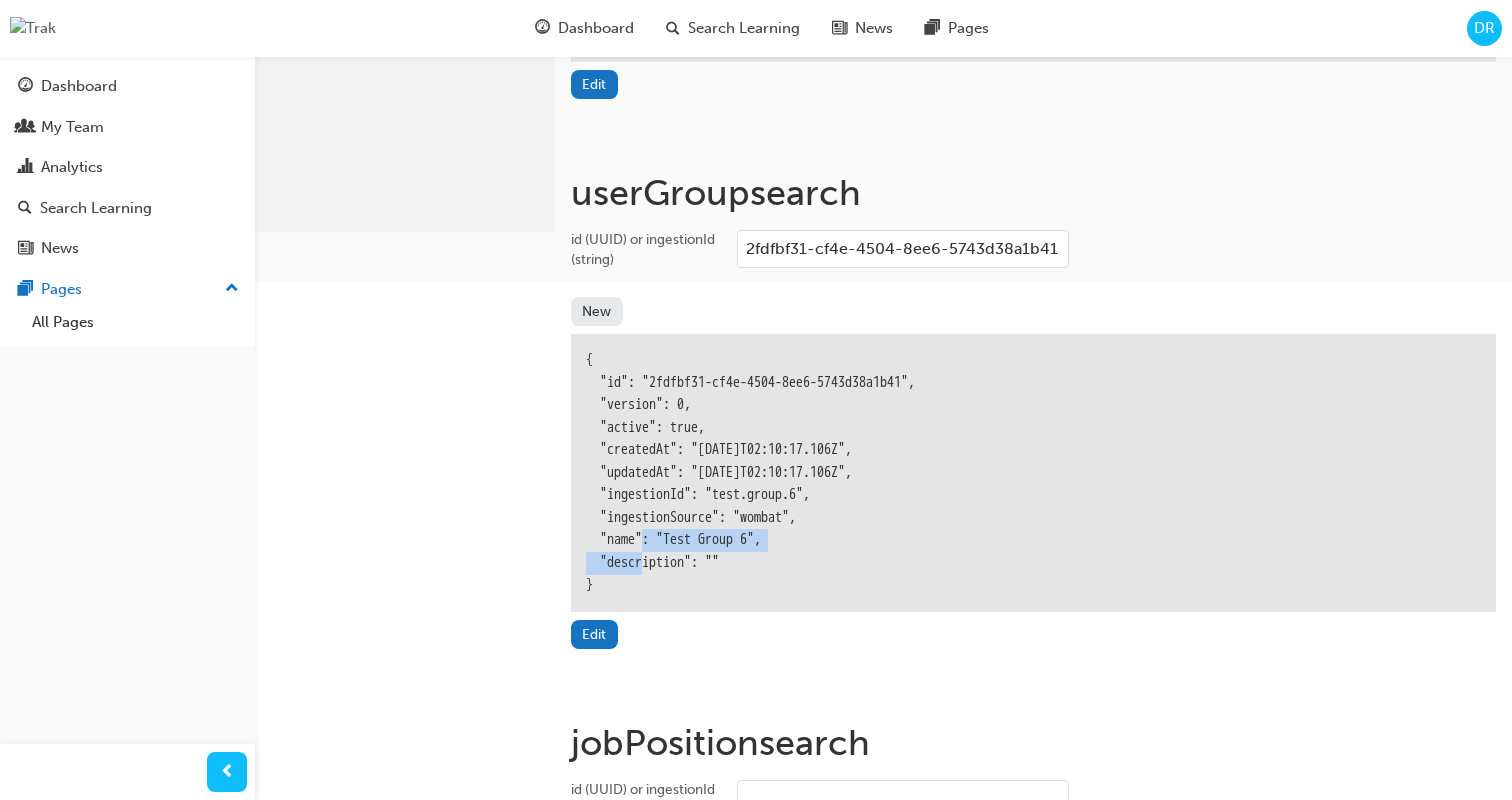 click on "{
"id": "2fdfbf31-cf4e-4504-8ee6-5743d38a1b41",
"version": 0,
"active": true,
"createdAt": "2024-09-06T02:10:17.106Z",
"updatedAt": "2024-09-06T02:10:17.106Z",
"ingestionId": "test.group.6",
"ingestionSource": "wombat",
"name": "Test Group 6",
"description": ""
}" at bounding box center (1033, 473) 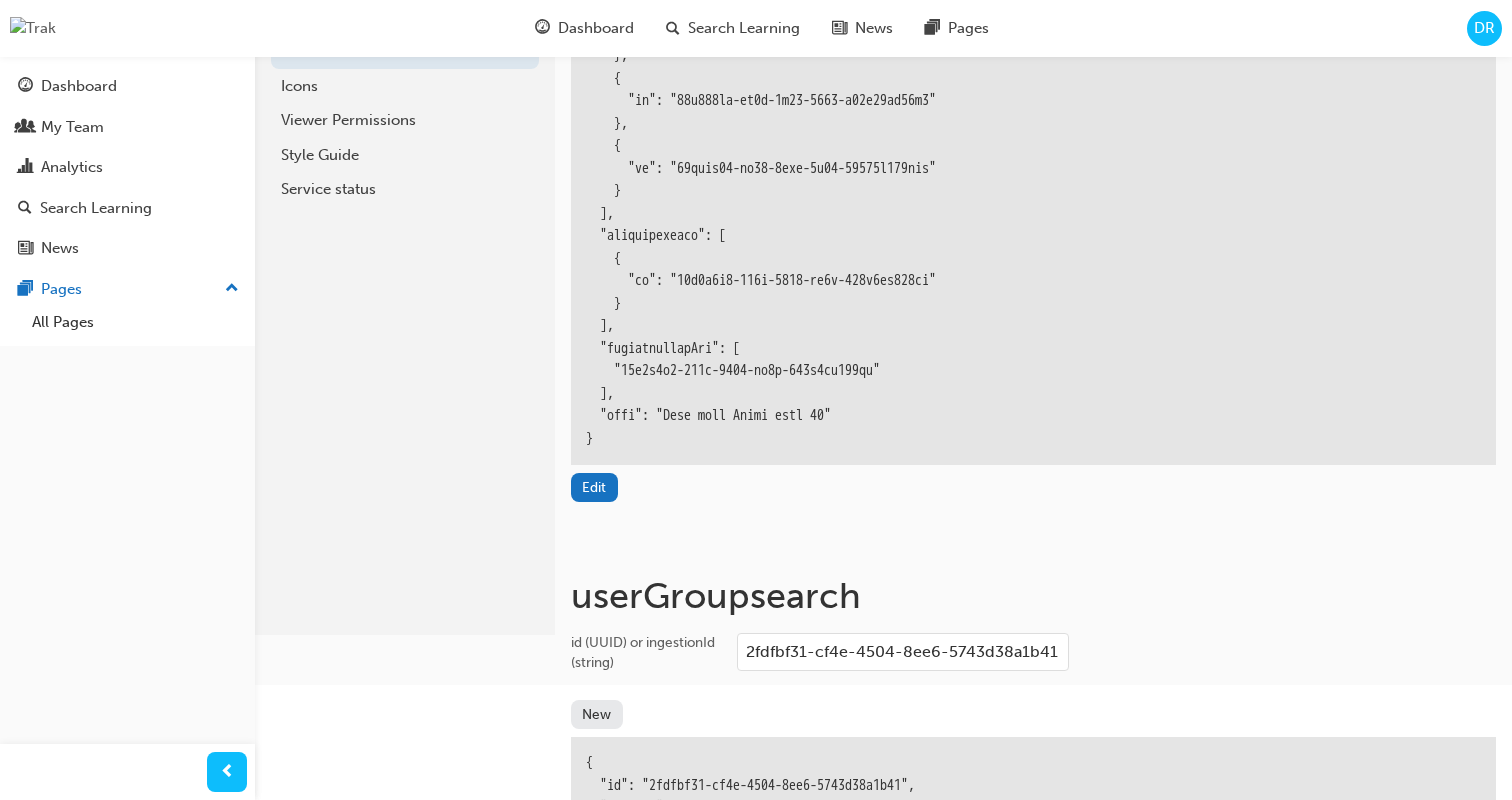 scroll, scrollTop: 136, scrollLeft: 0, axis: vertical 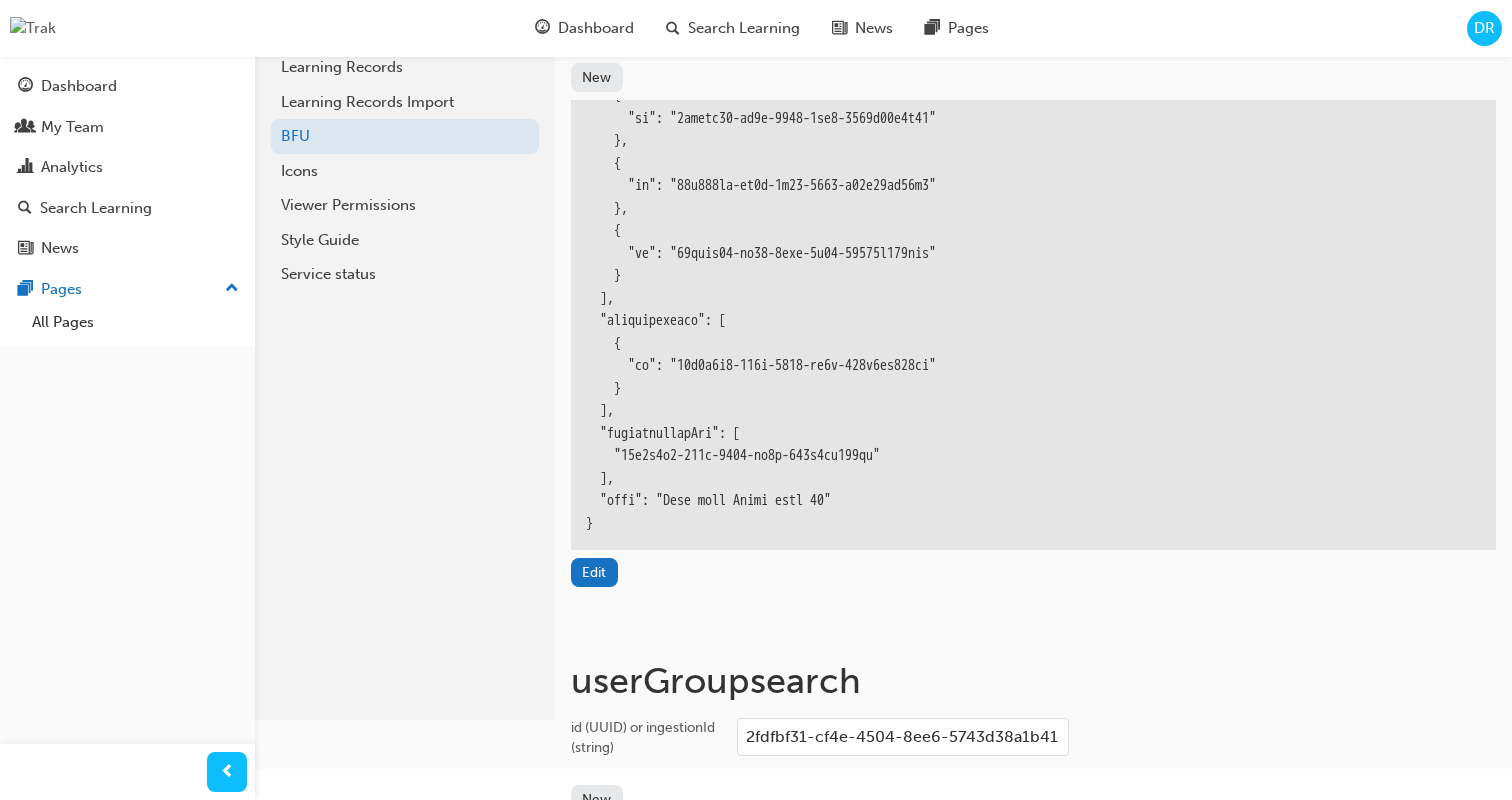 click on "DR" at bounding box center (1484, 28) 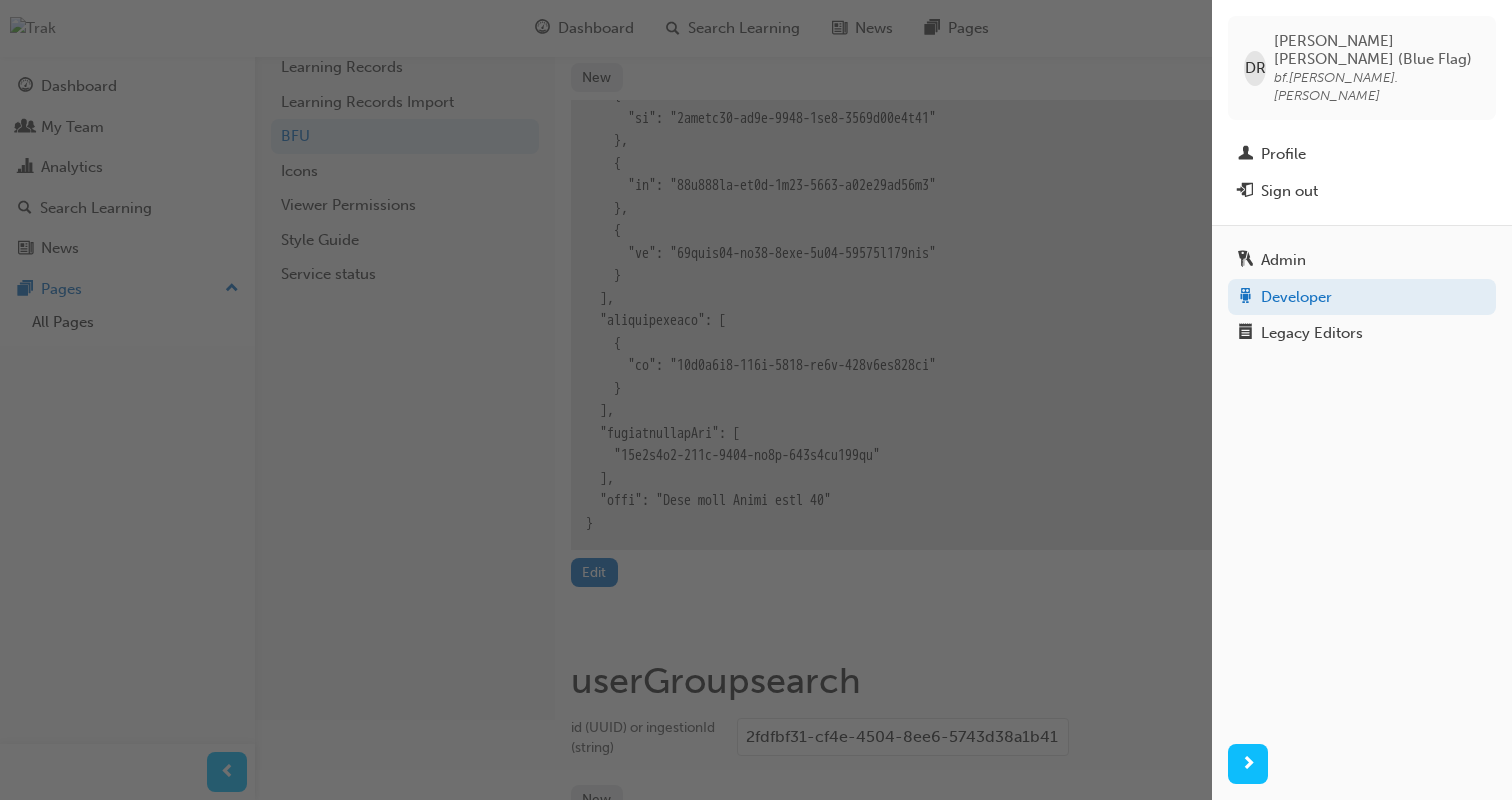 click on "DR David   Ramirez (Blue Flag) bf.david.ramirez" at bounding box center (1362, 68) 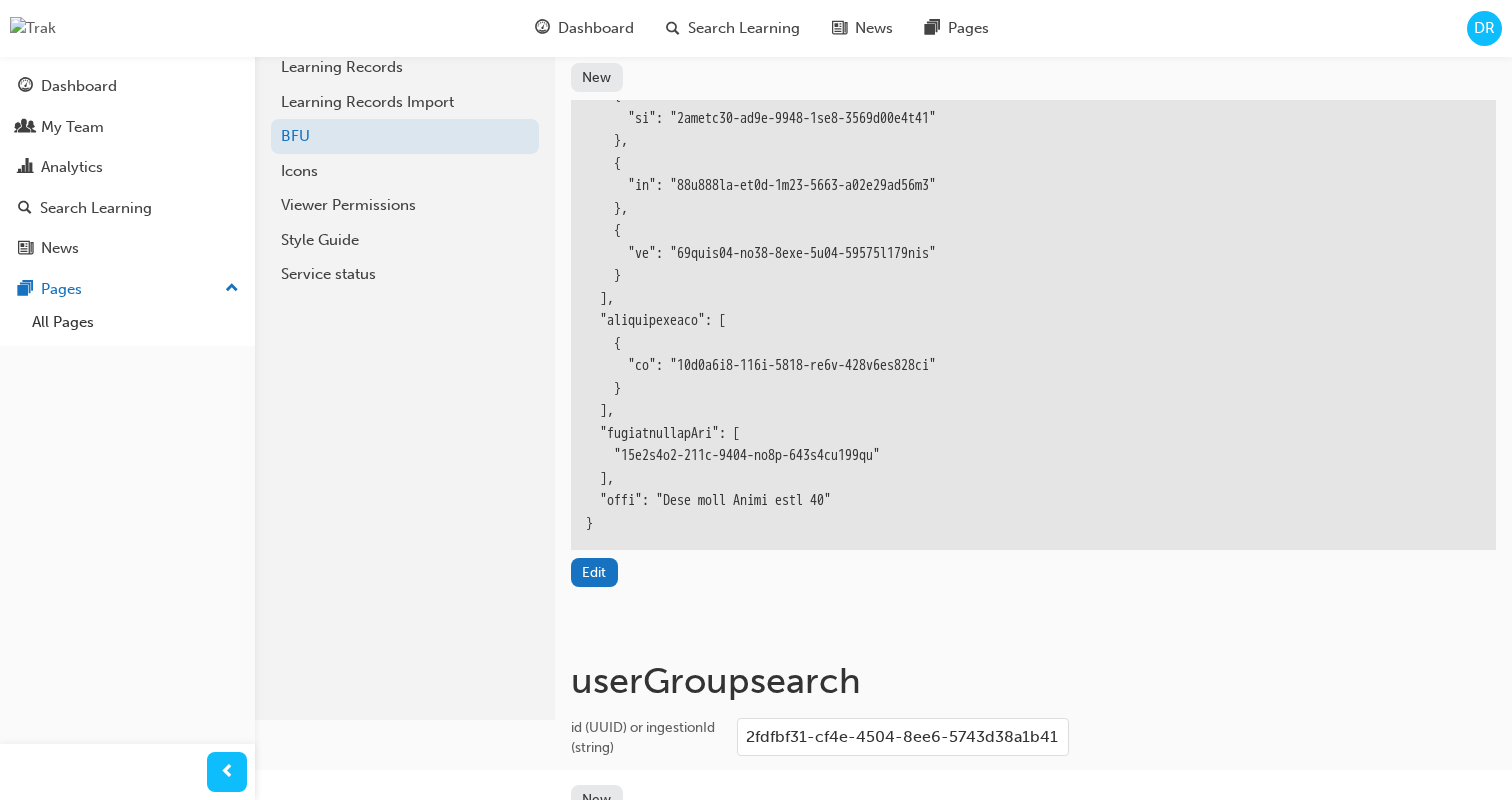 click on "DR" at bounding box center (1484, 28) 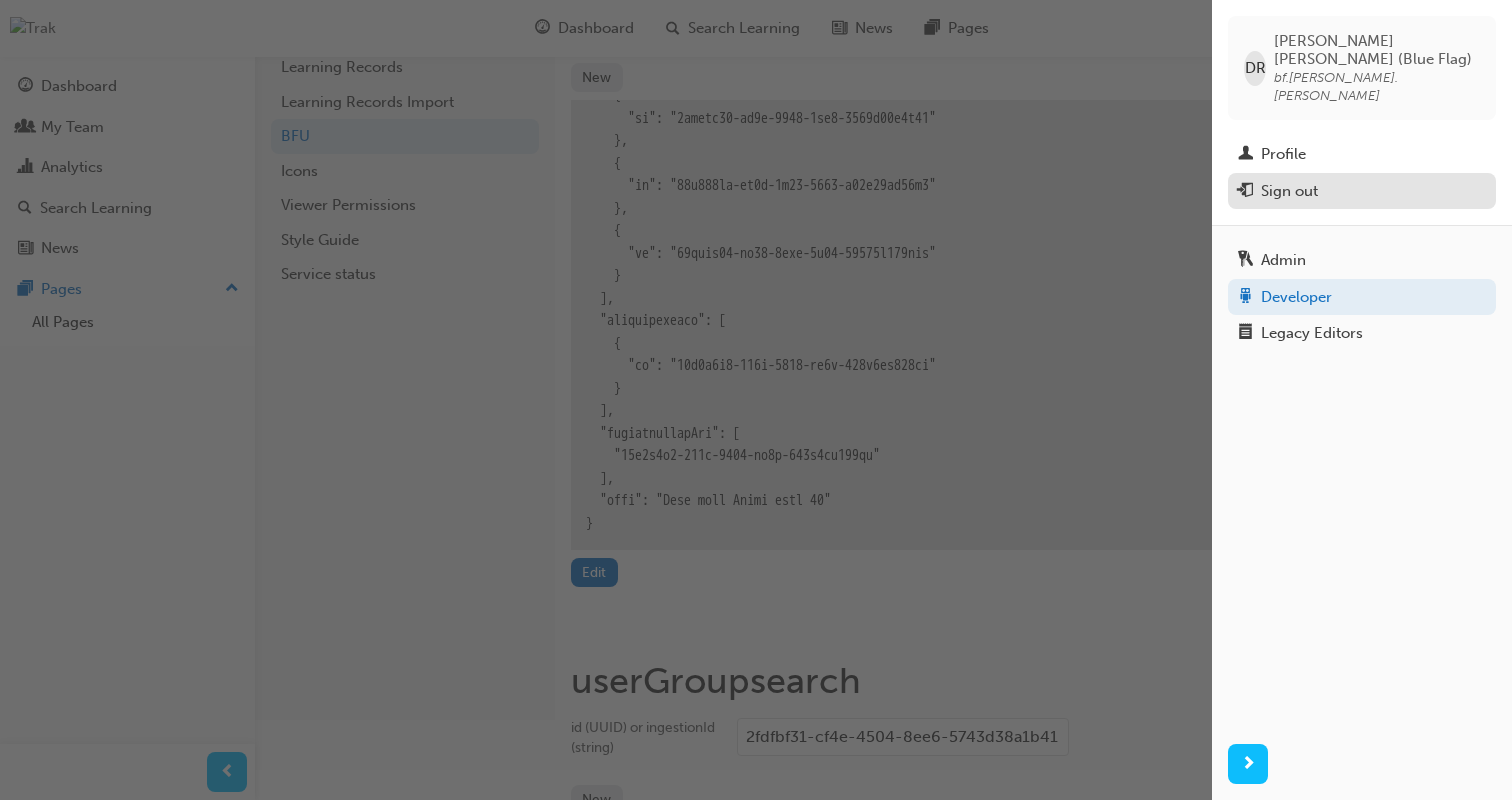 click on "Sign out" at bounding box center (1362, 191) 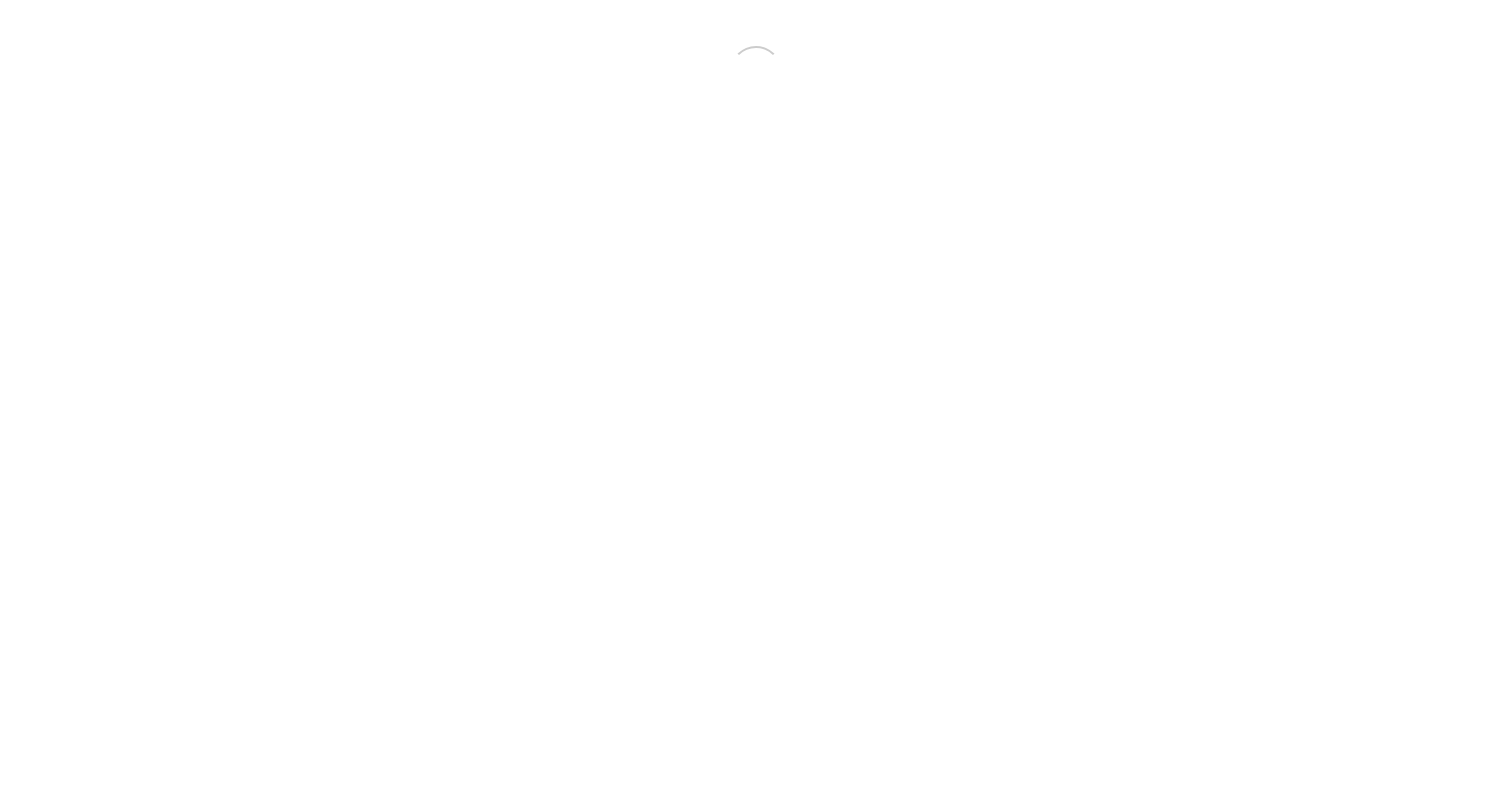 scroll, scrollTop: 0, scrollLeft: 0, axis: both 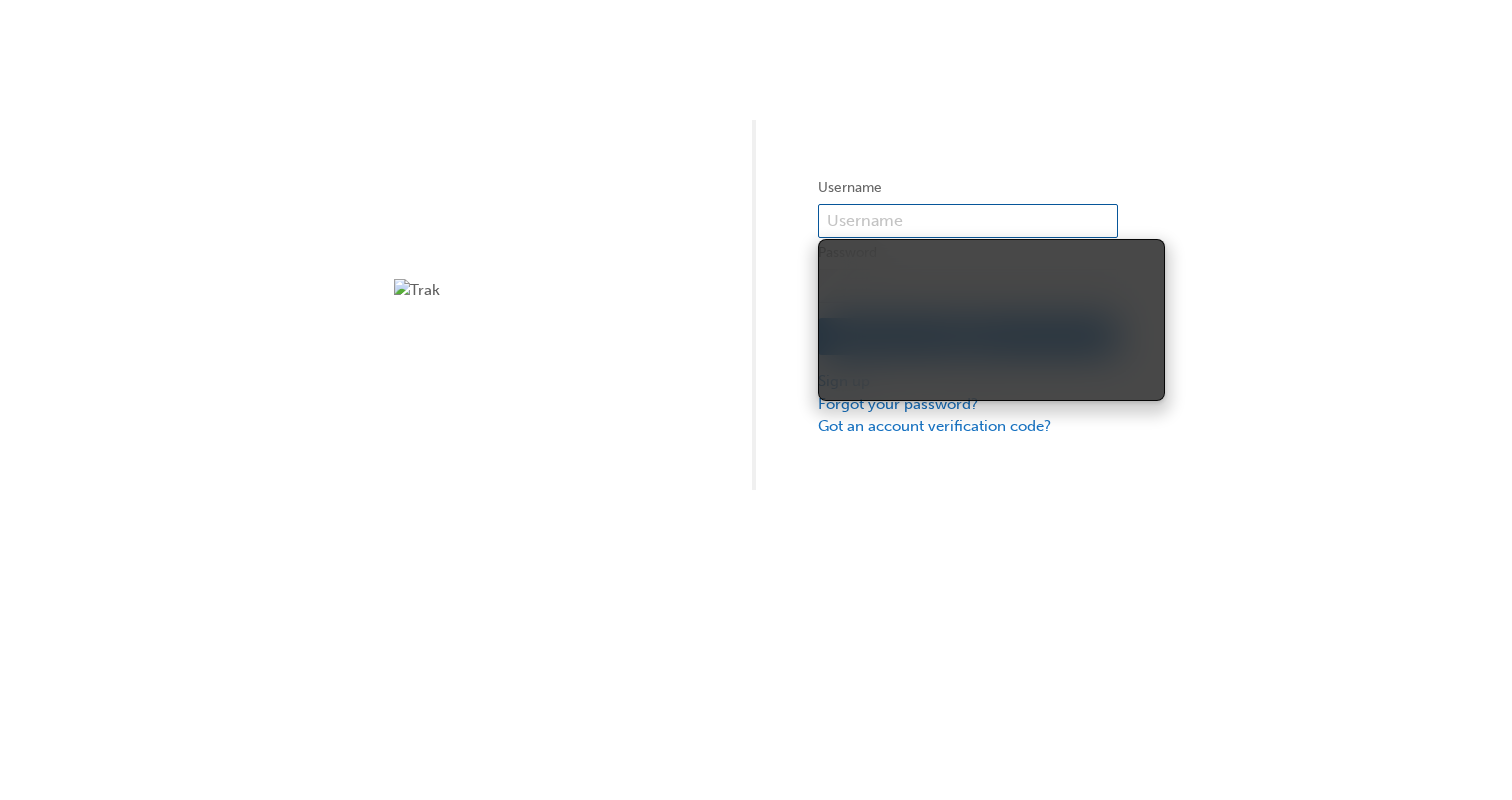 click at bounding box center (968, 221) 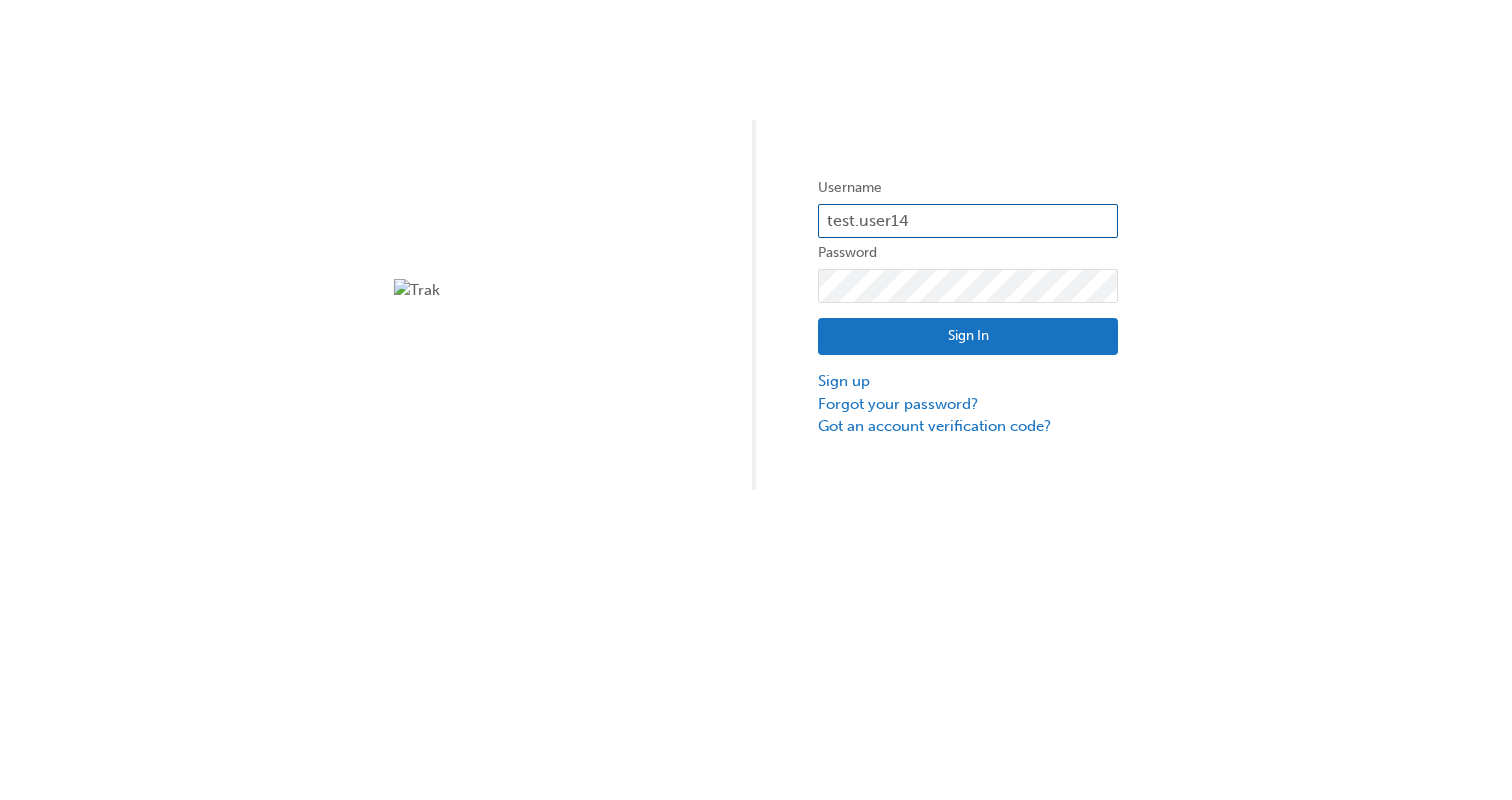 type on "test.user14" 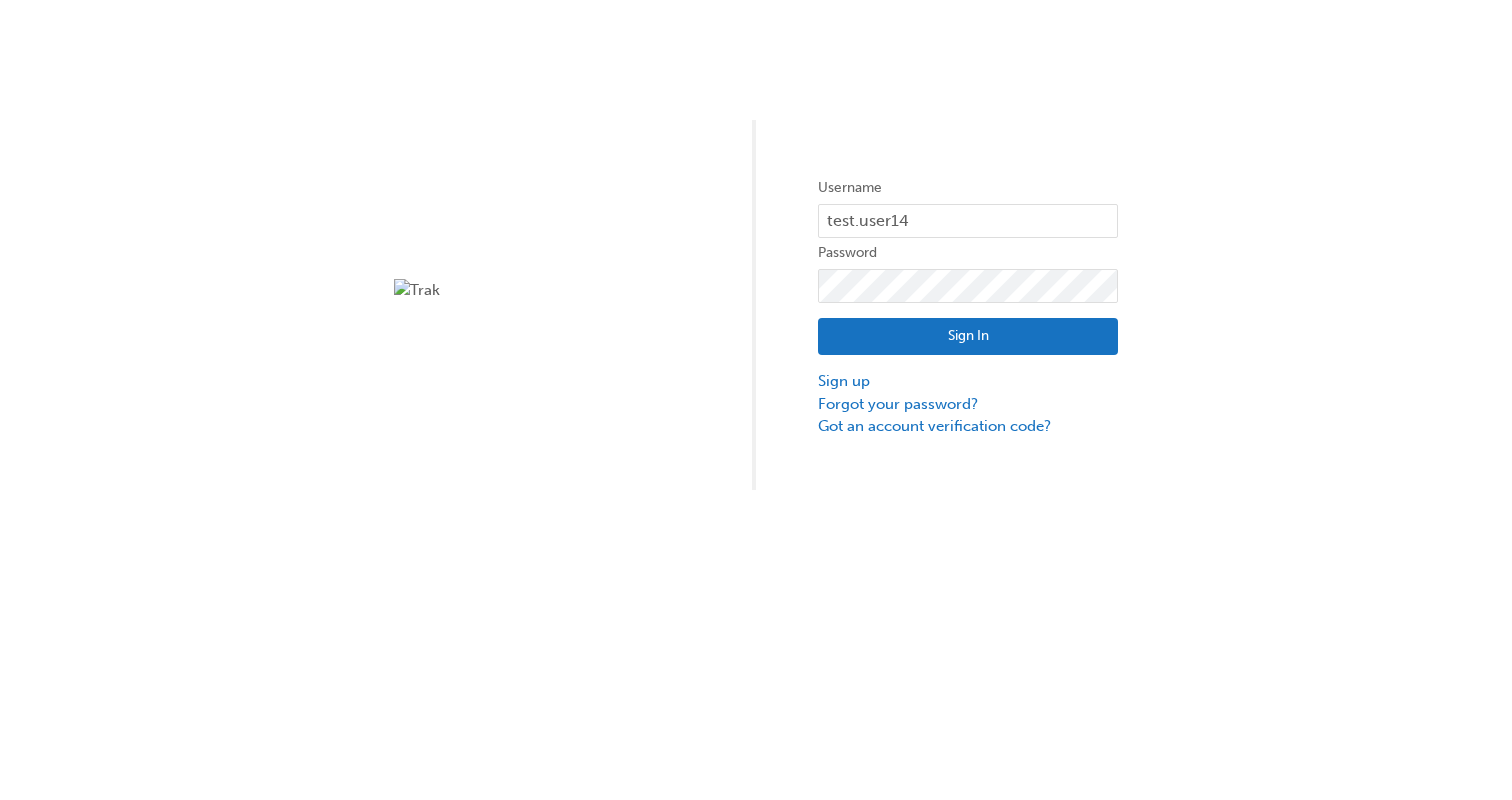 click on "Sign In" at bounding box center (968, 337) 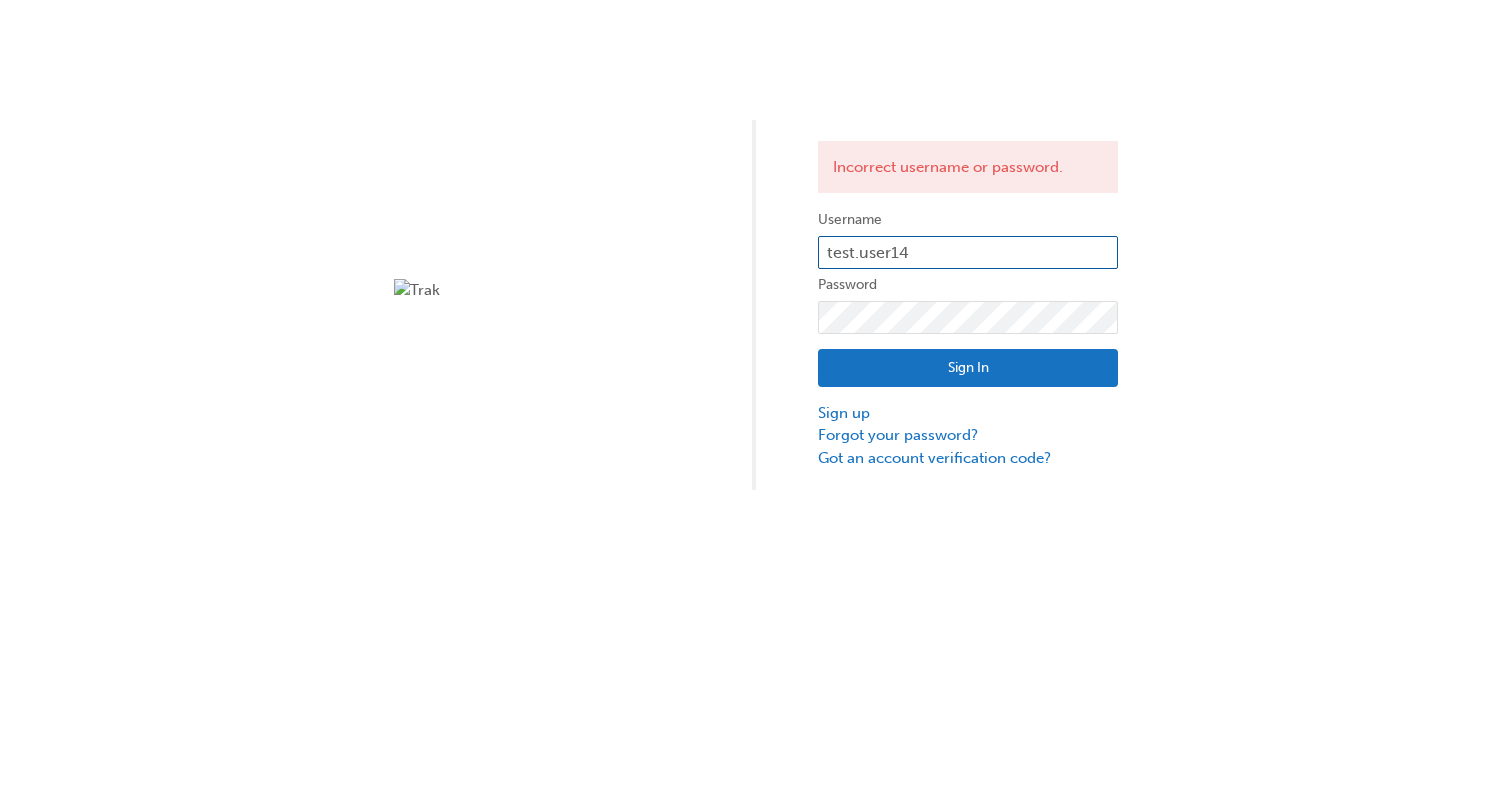 click on "test.user14" at bounding box center (968, 253) 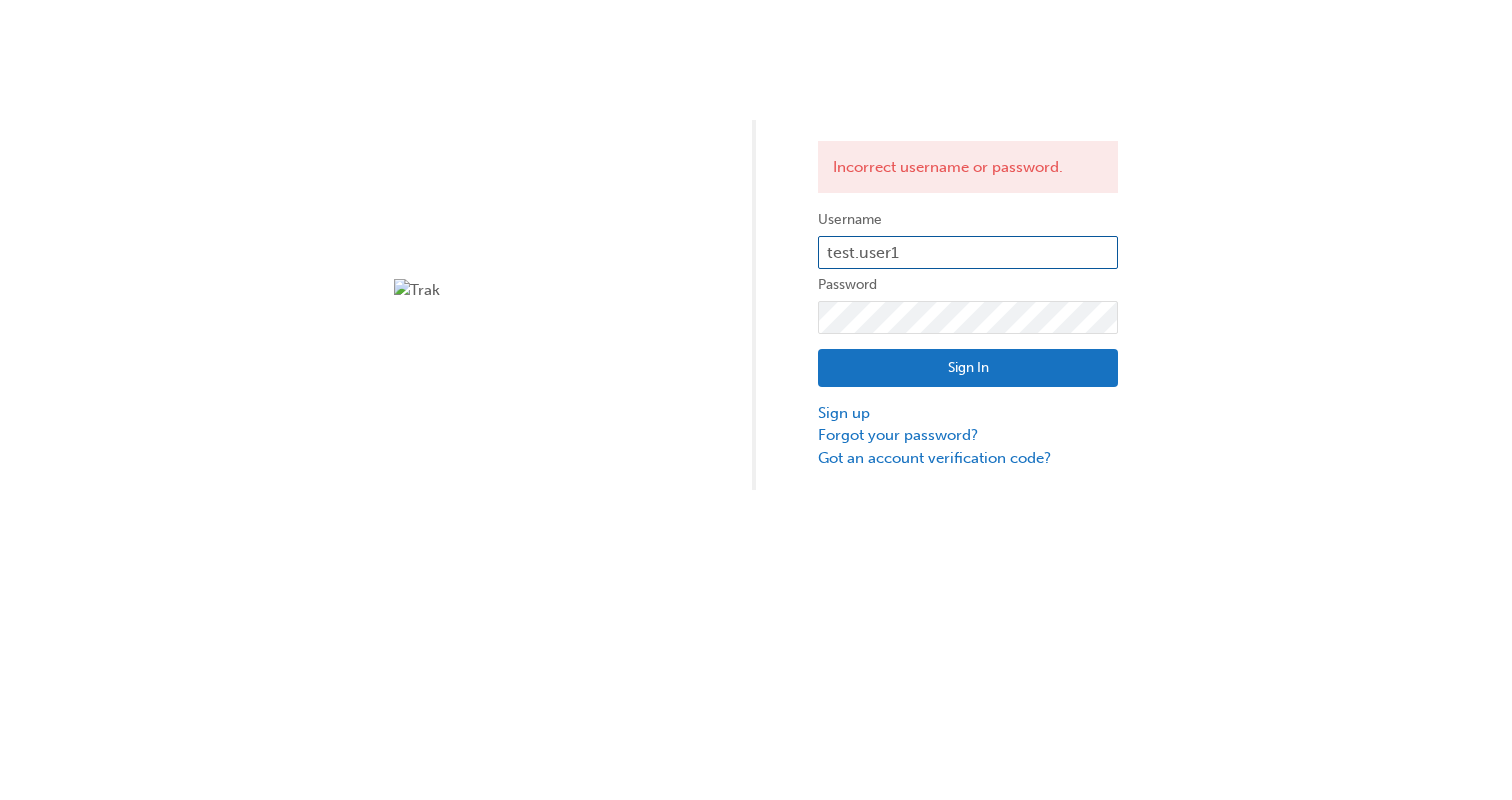 type on "test.user1" 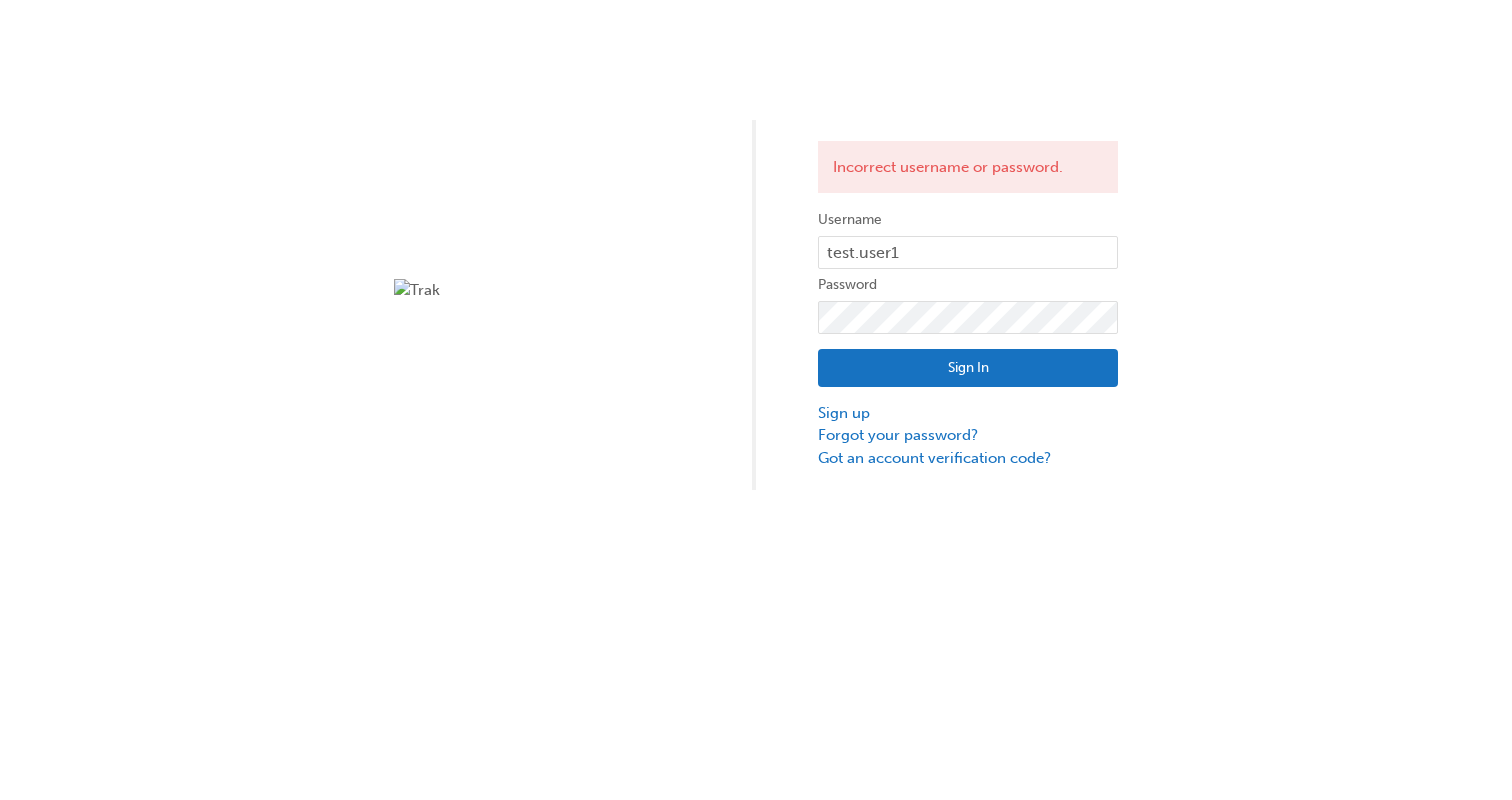 click on "Sign In" at bounding box center (968, 368) 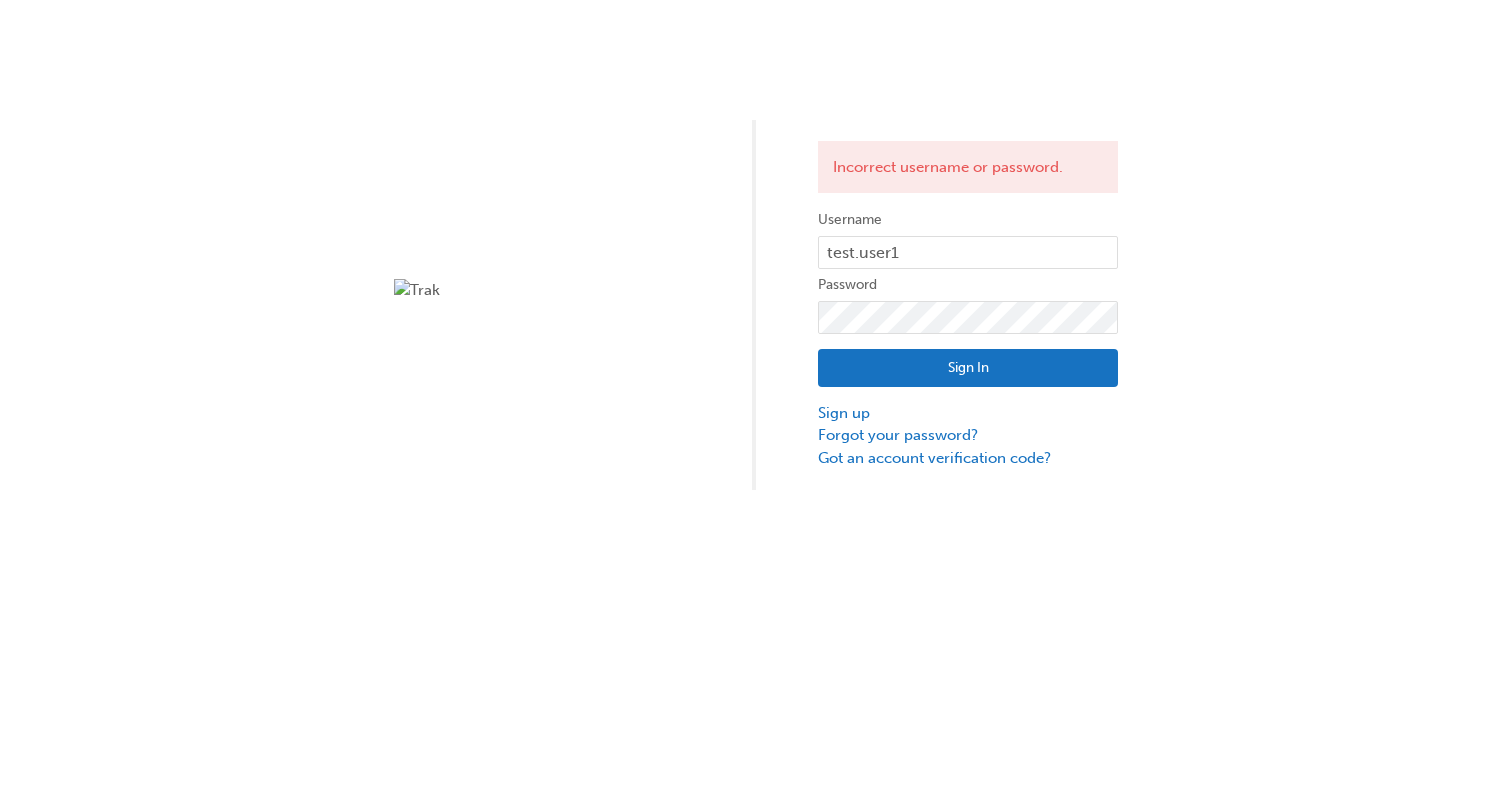 click on "Sign In" at bounding box center [968, 368] 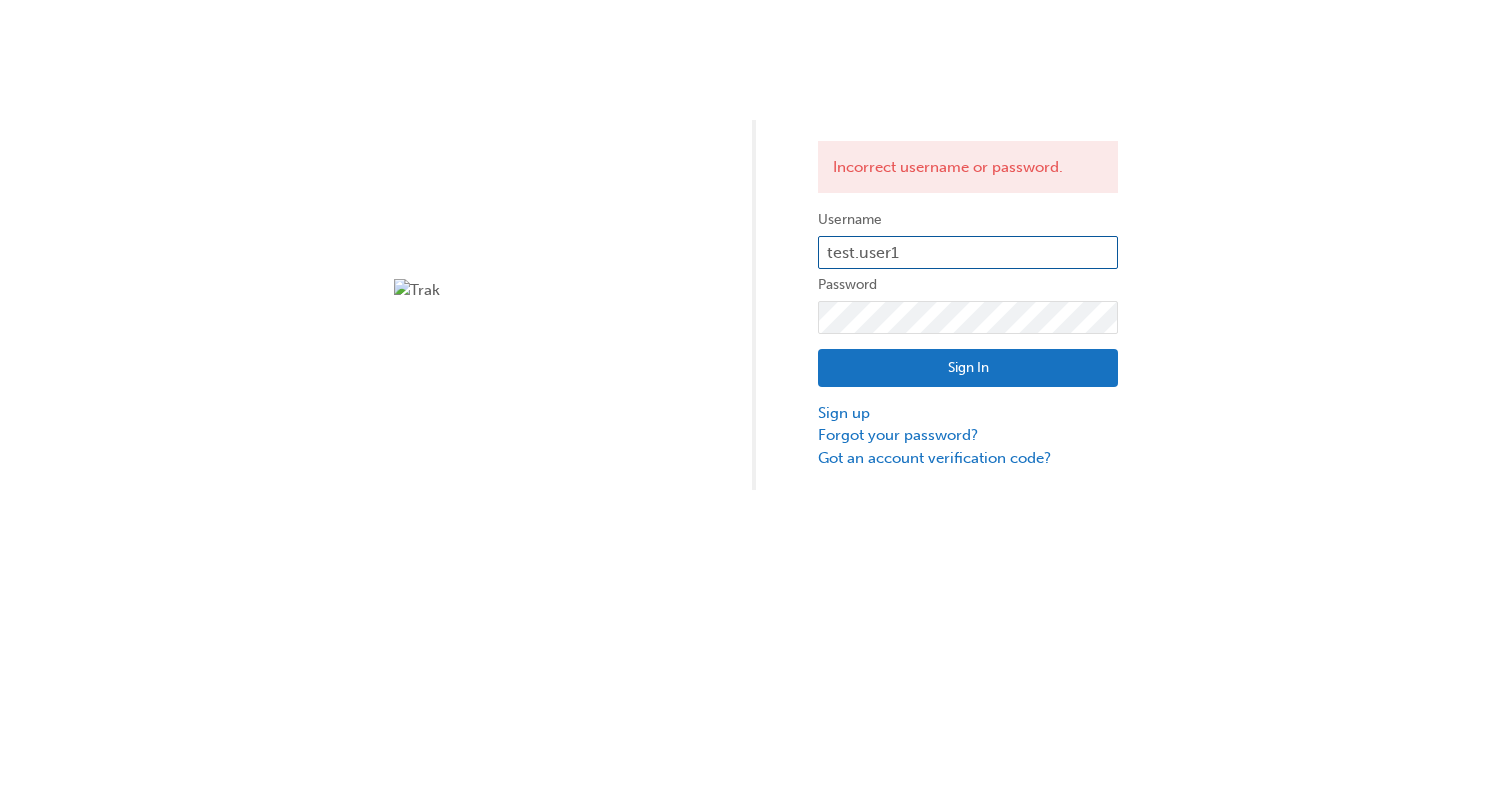 click on "test.user1" at bounding box center [968, 253] 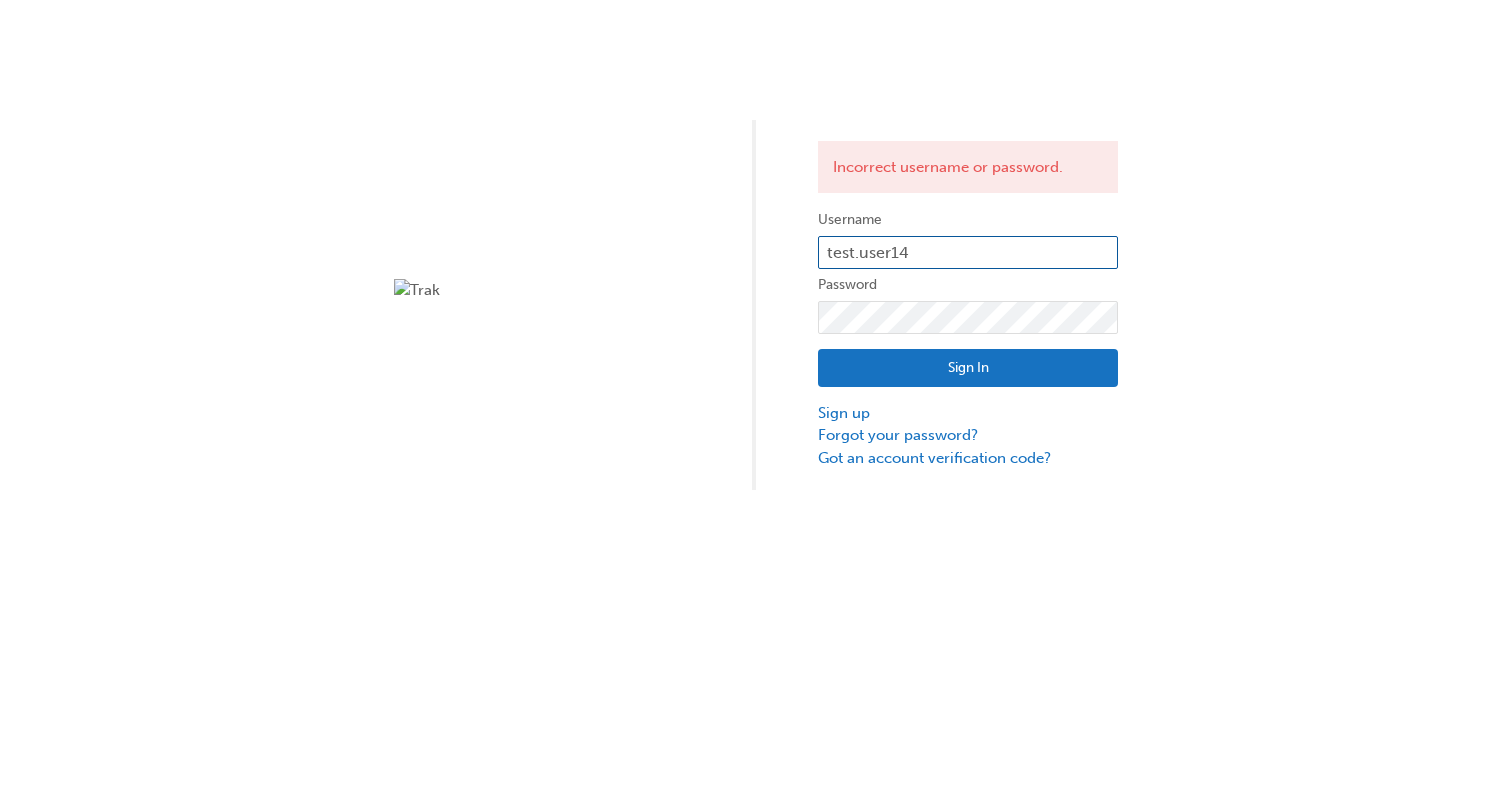 type on "test.user14" 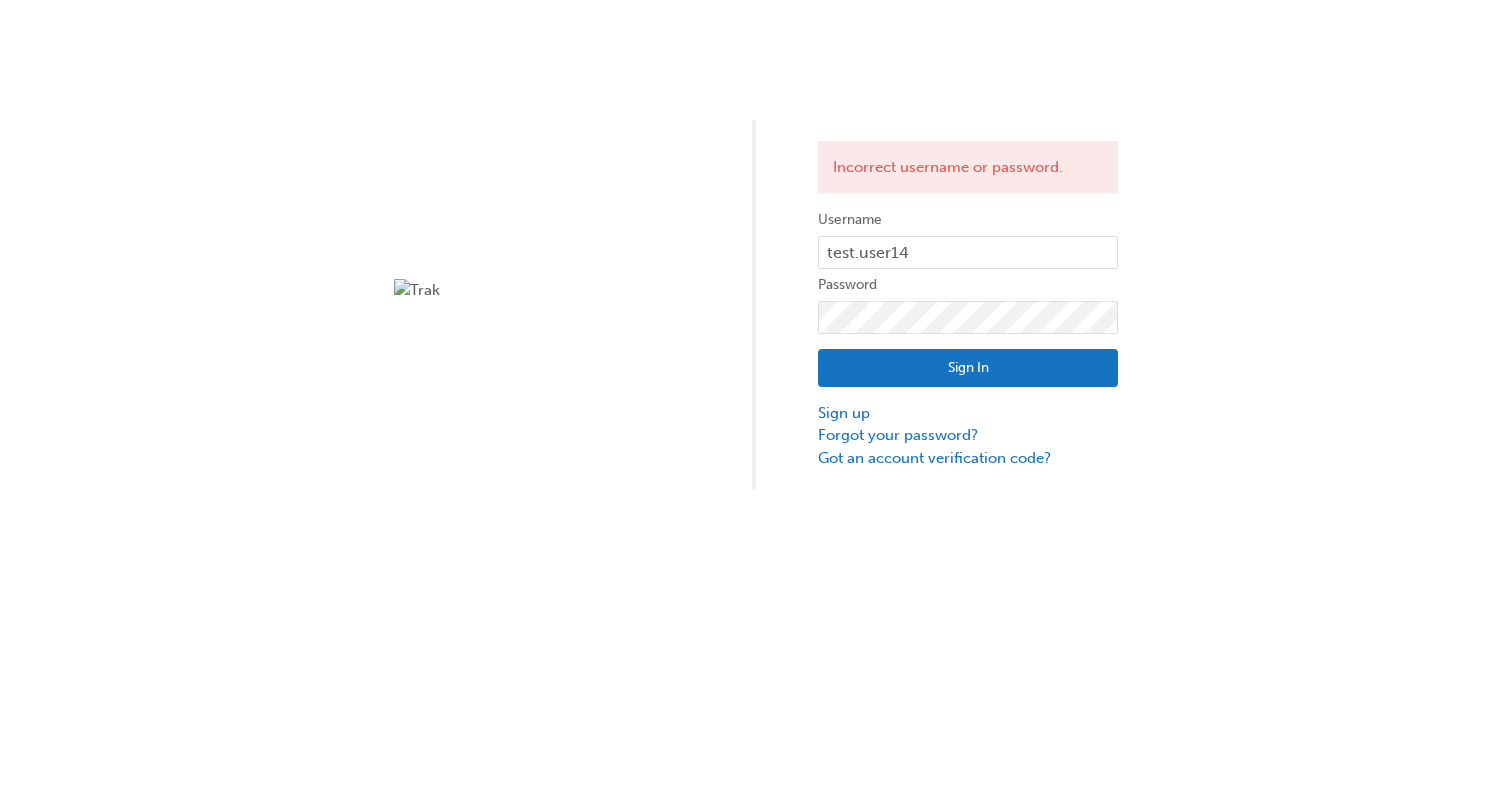 click on "Sign In" at bounding box center [968, 368] 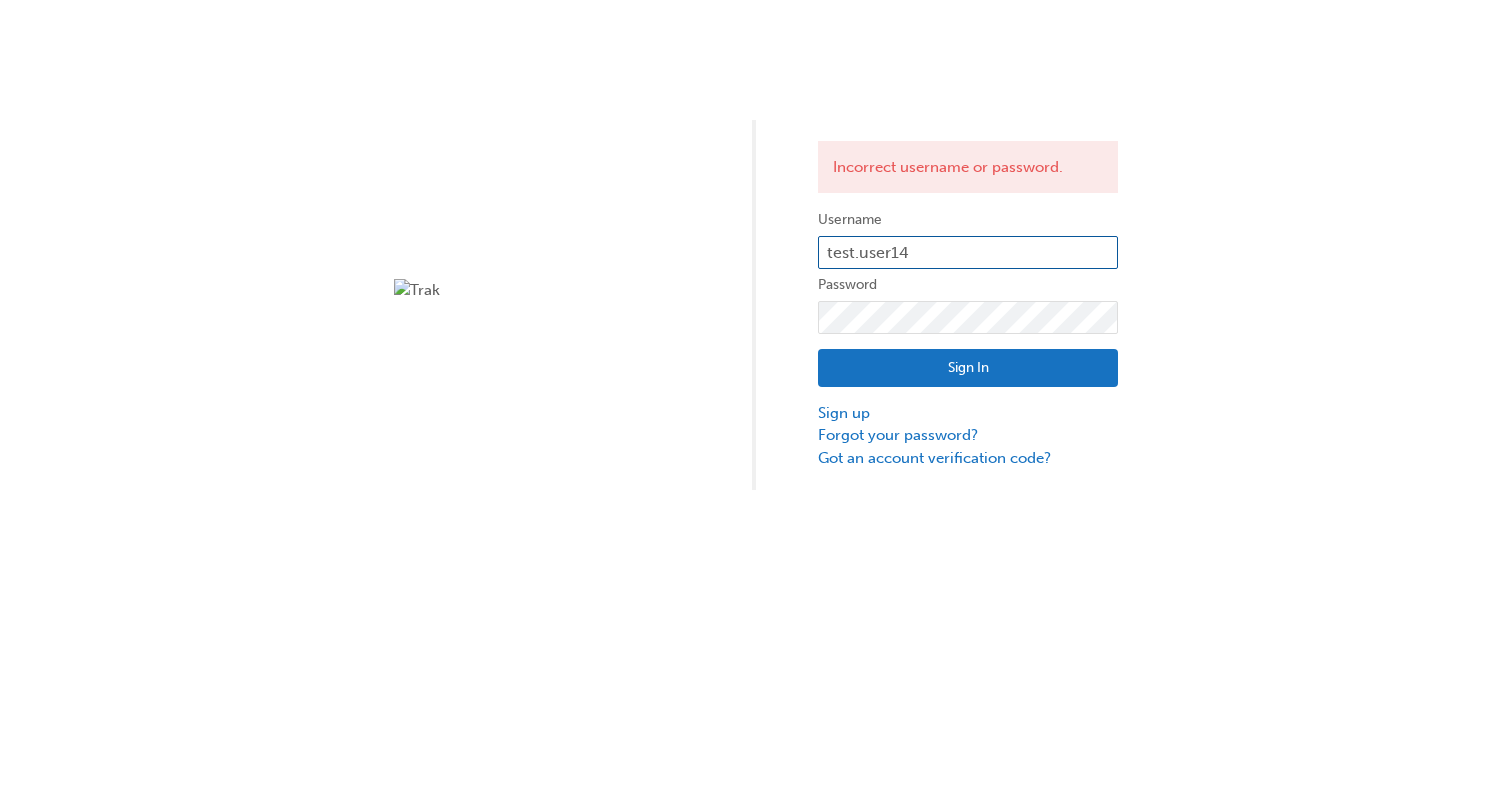 click on "test.user14" at bounding box center (968, 253) 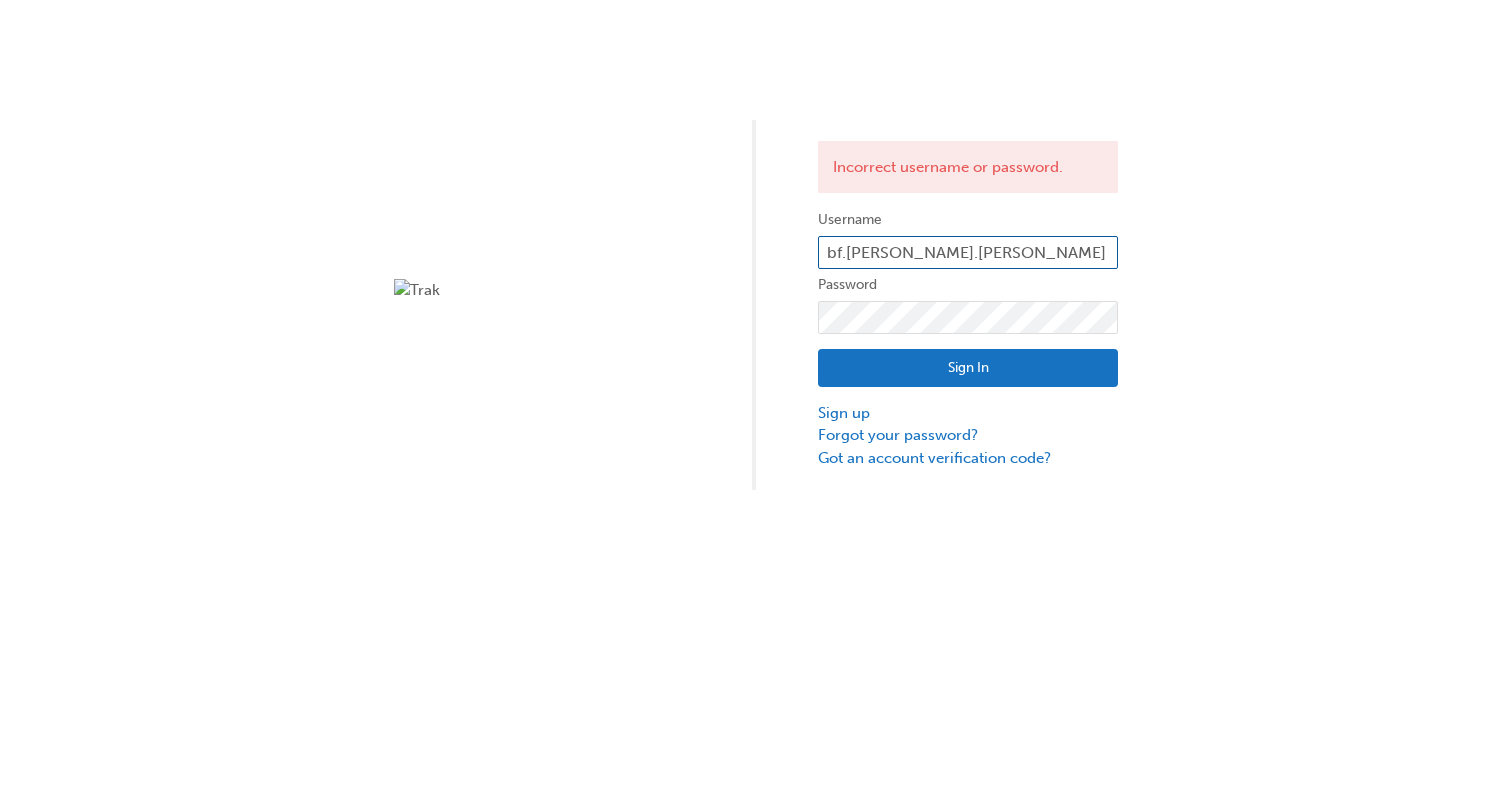 type on "bf.[PERSON_NAME].[PERSON_NAME]" 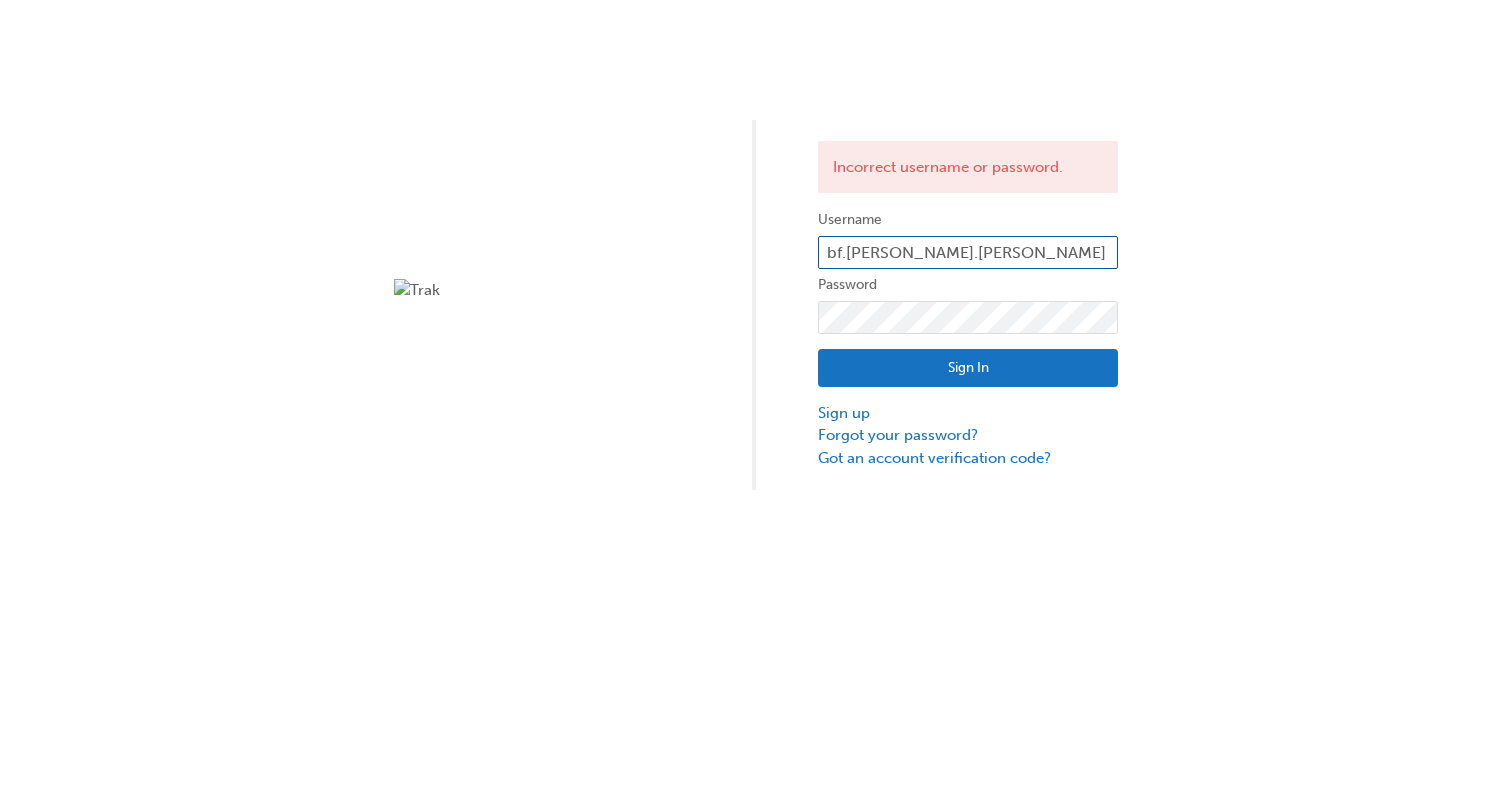 type 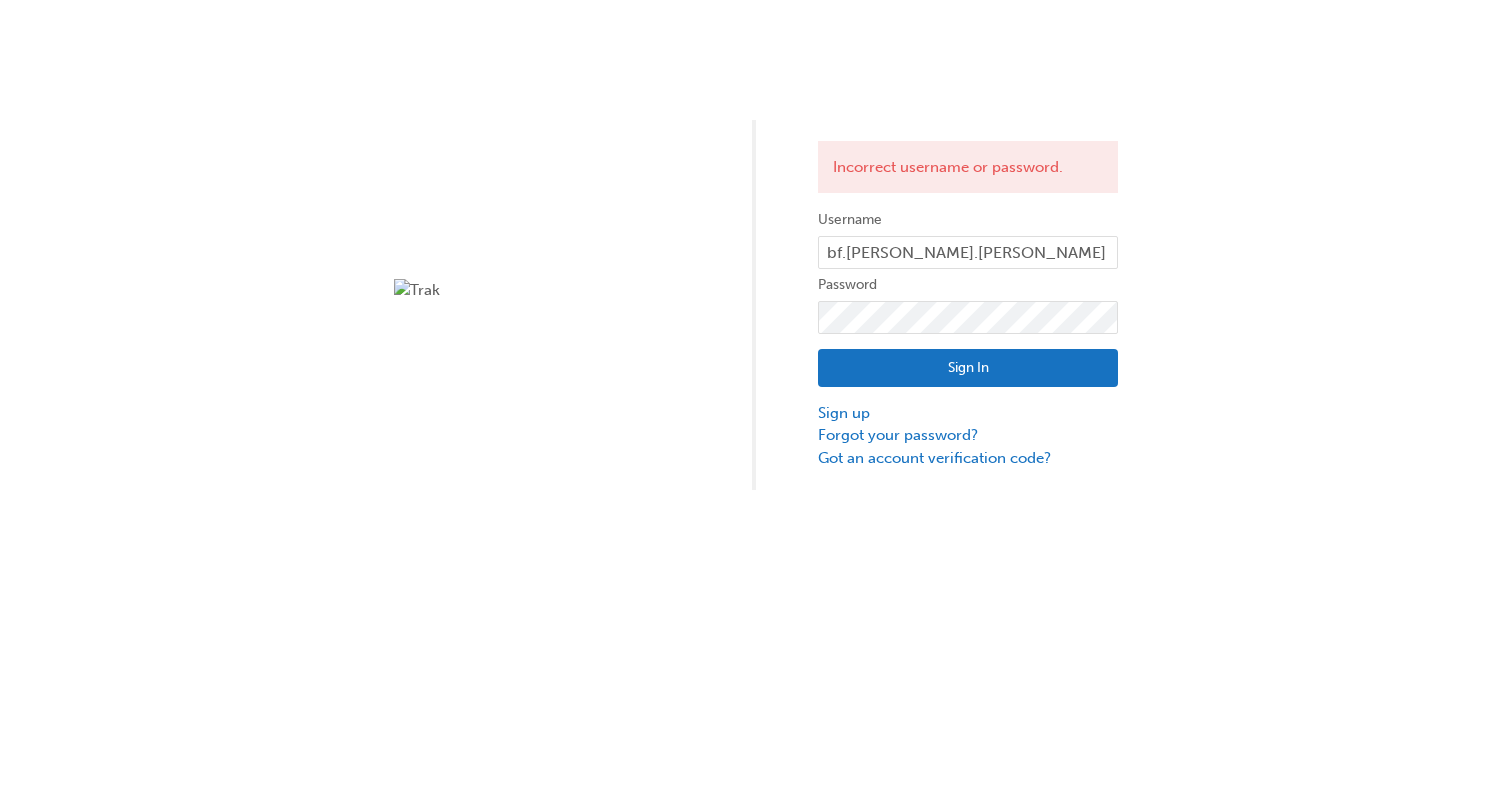 click on "Sign In" at bounding box center (968, 368) 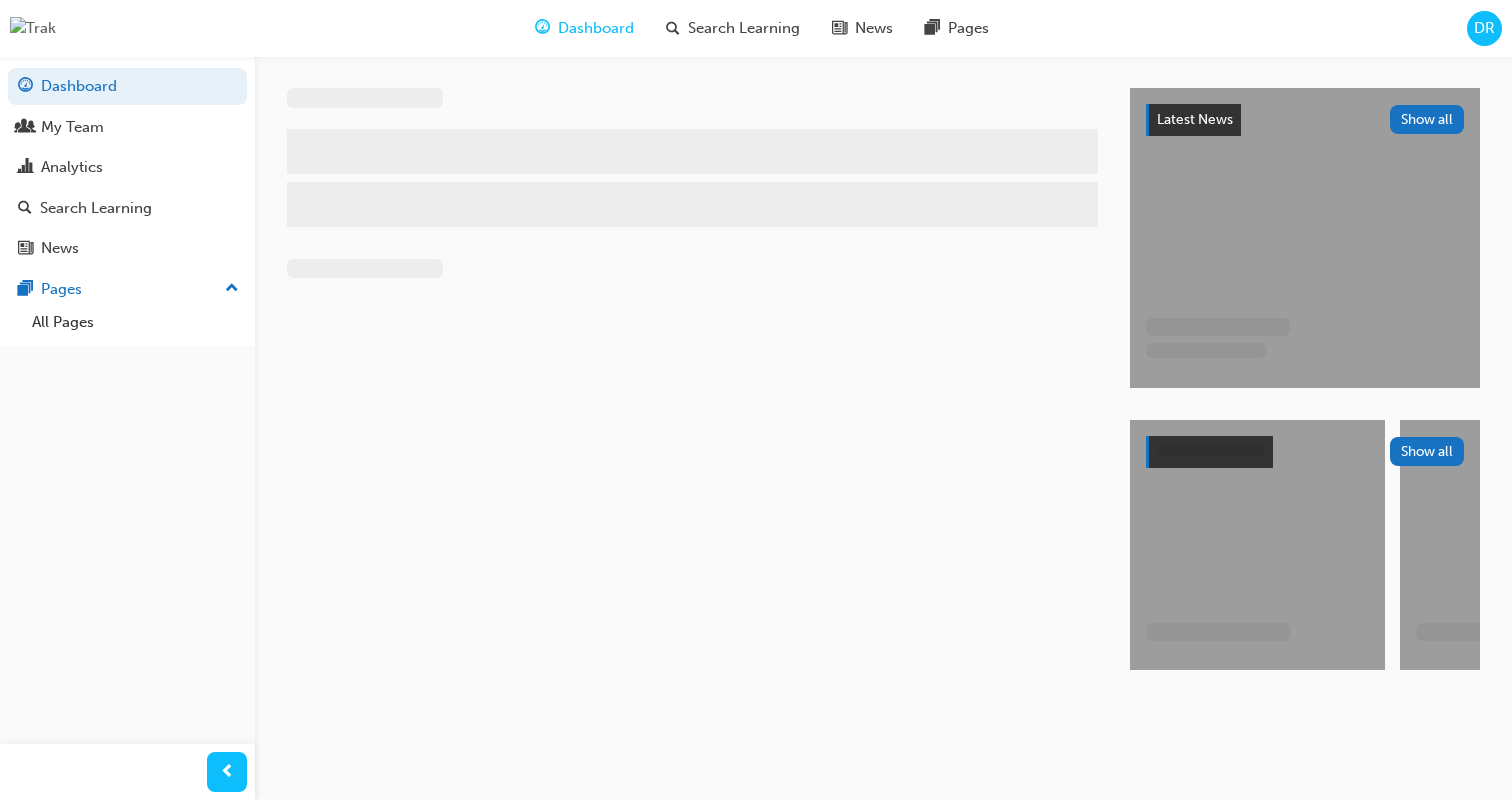click on "DR" at bounding box center [1484, 28] 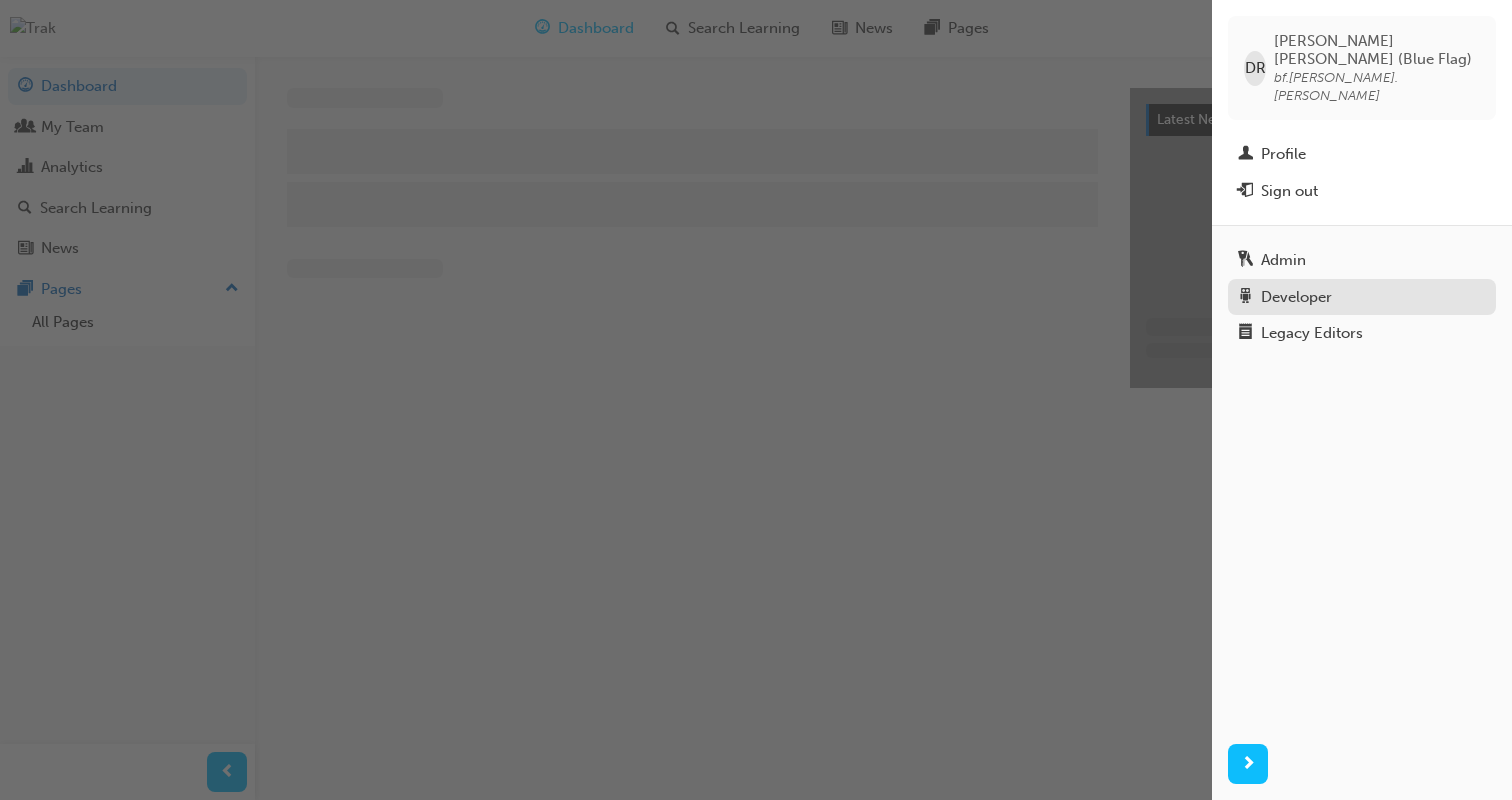click on "Developer" at bounding box center [1362, 297] 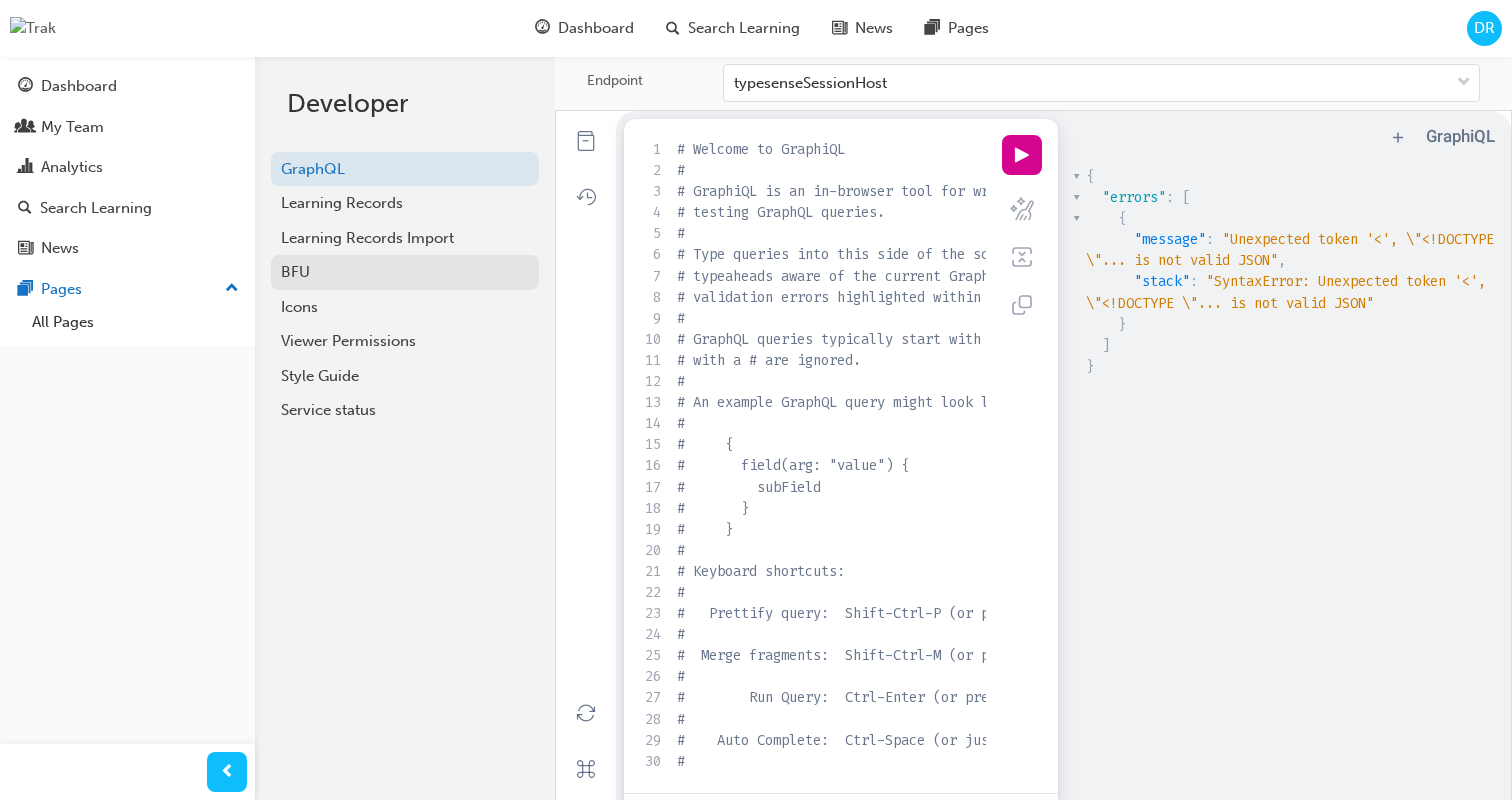 click on "BFU" at bounding box center [405, 272] 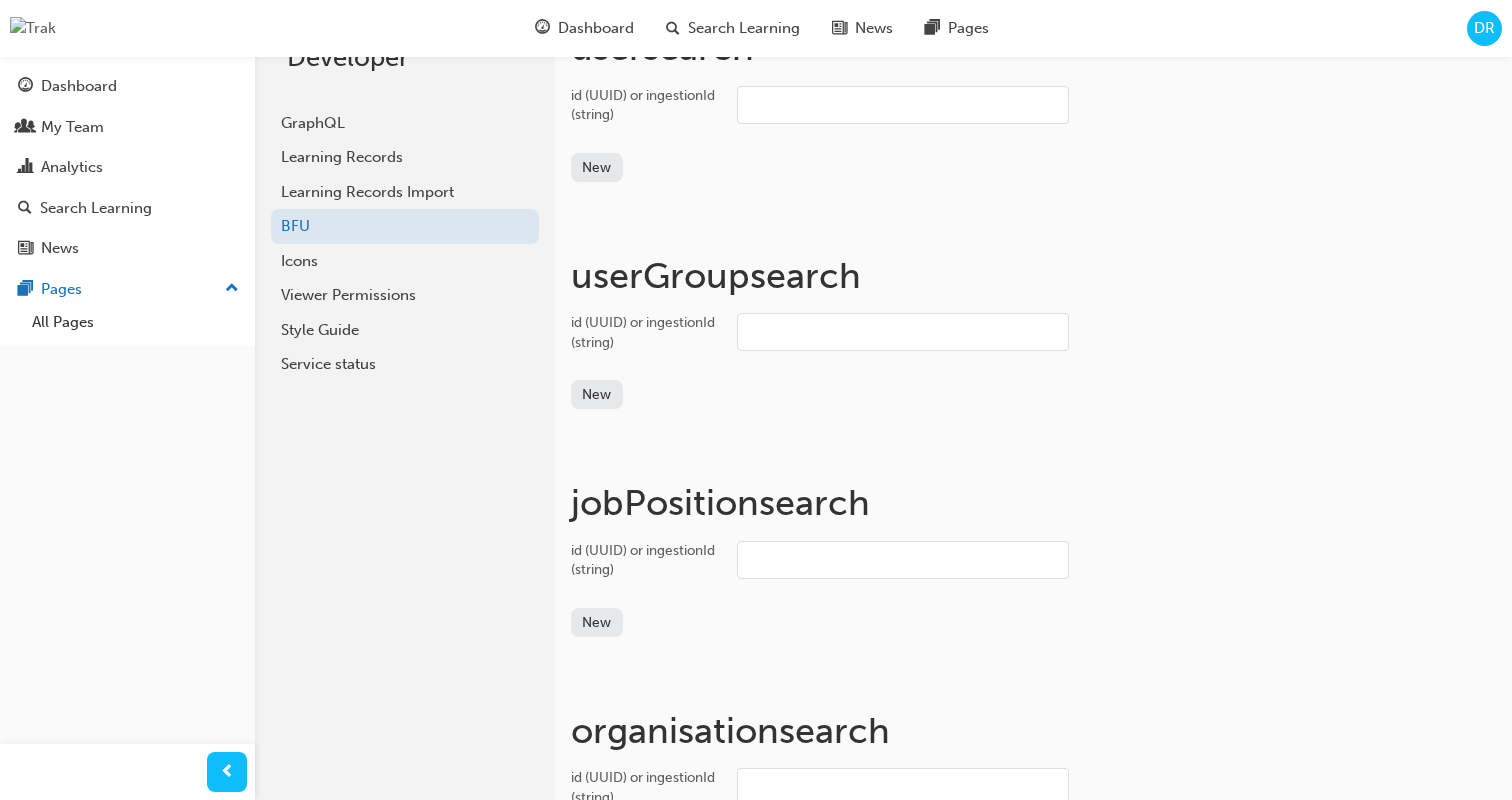 scroll, scrollTop: 0, scrollLeft: 0, axis: both 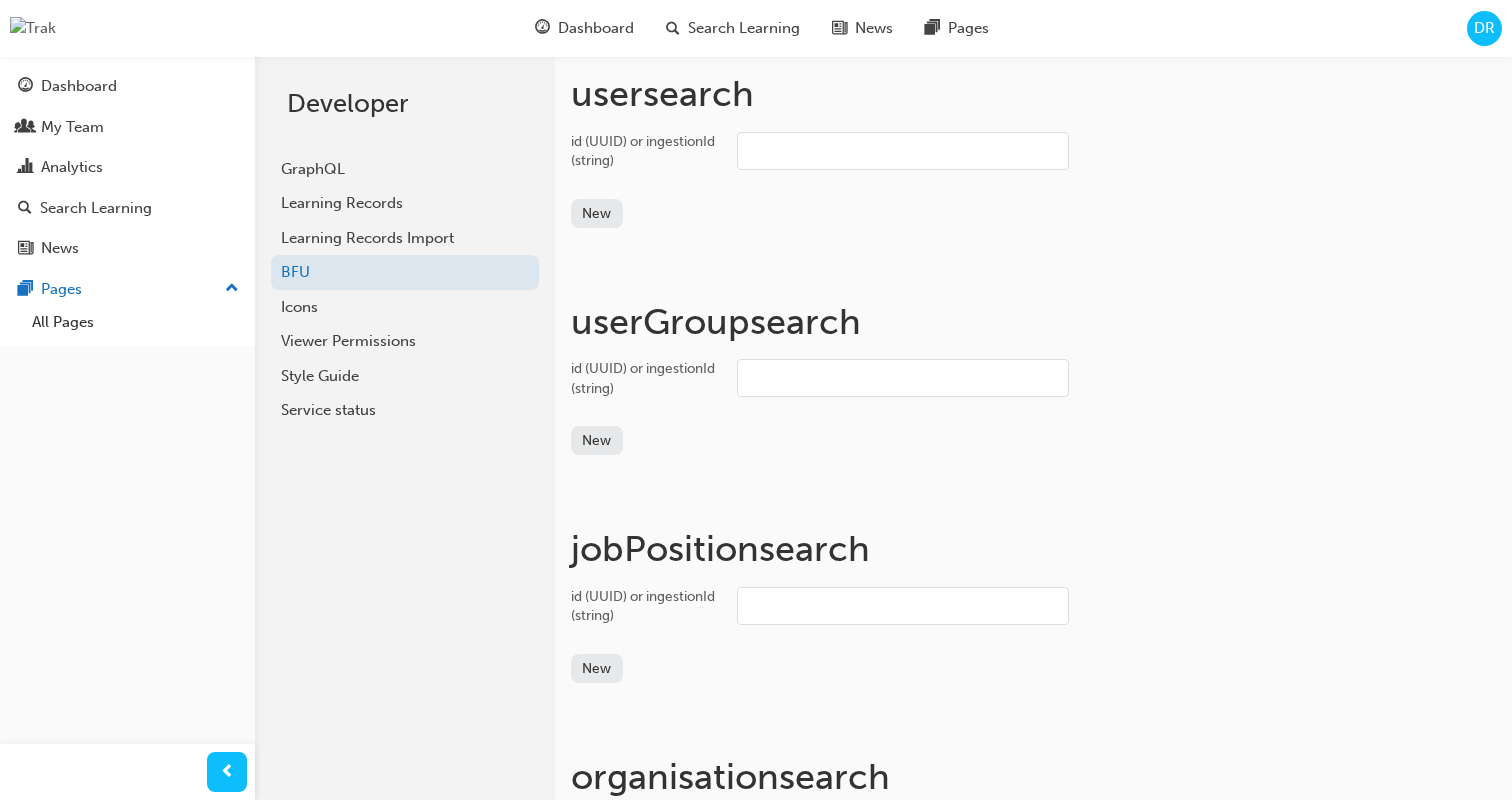 click on "id (UUID) or ingestionId (string)" at bounding box center [903, 151] 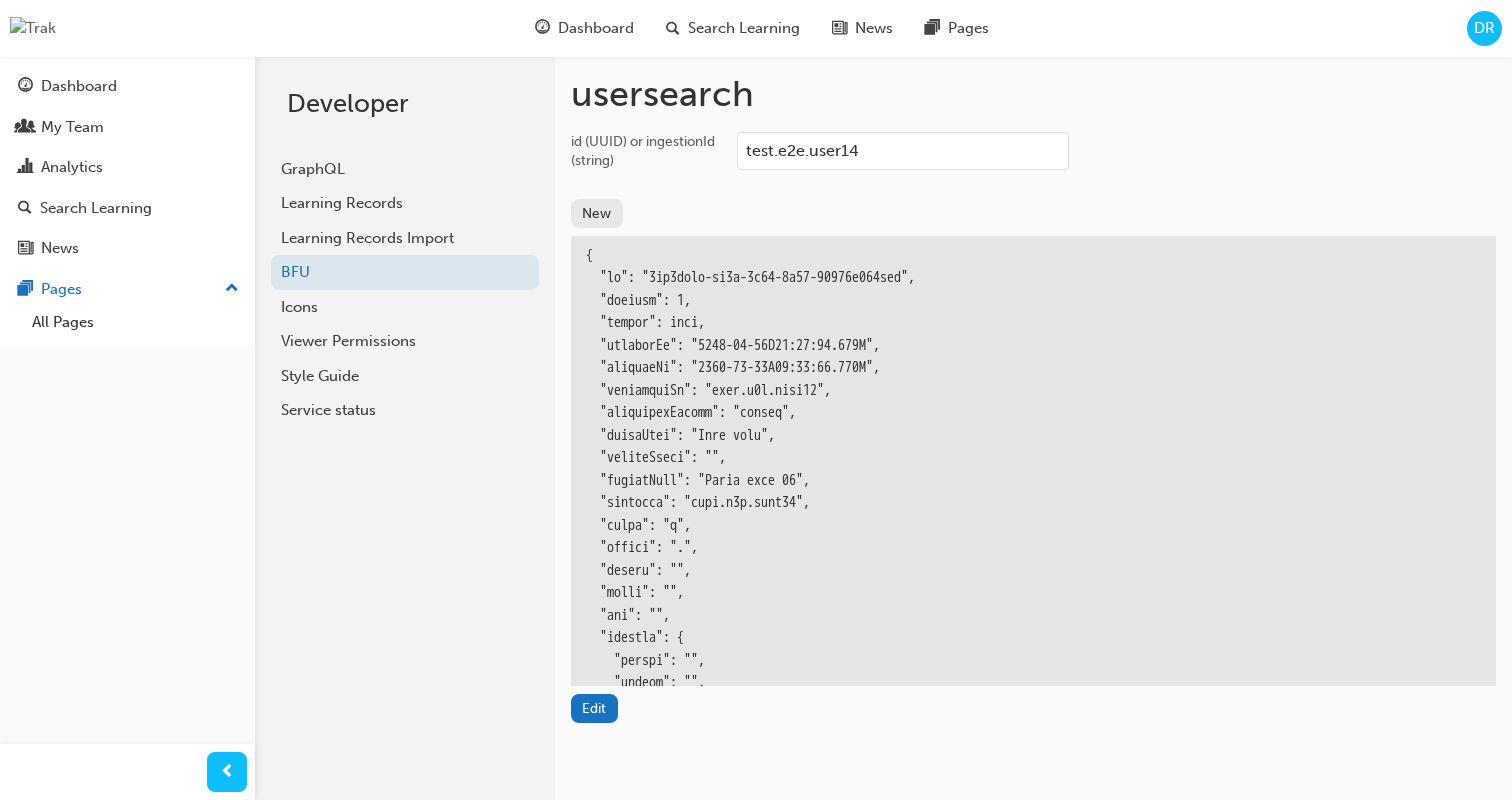 scroll, scrollTop: 0, scrollLeft: 0, axis: both 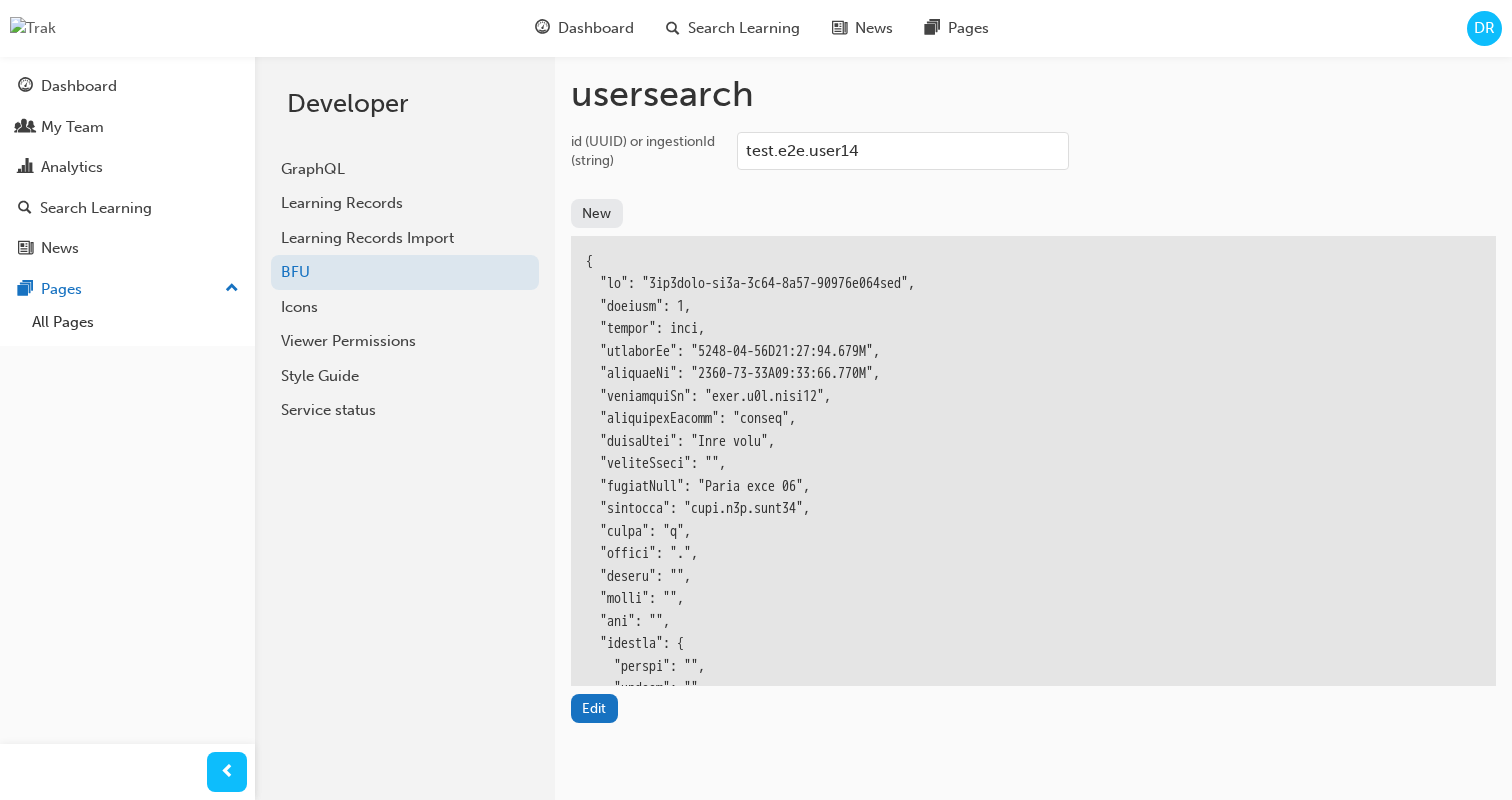 type on "test.e2e.user14" 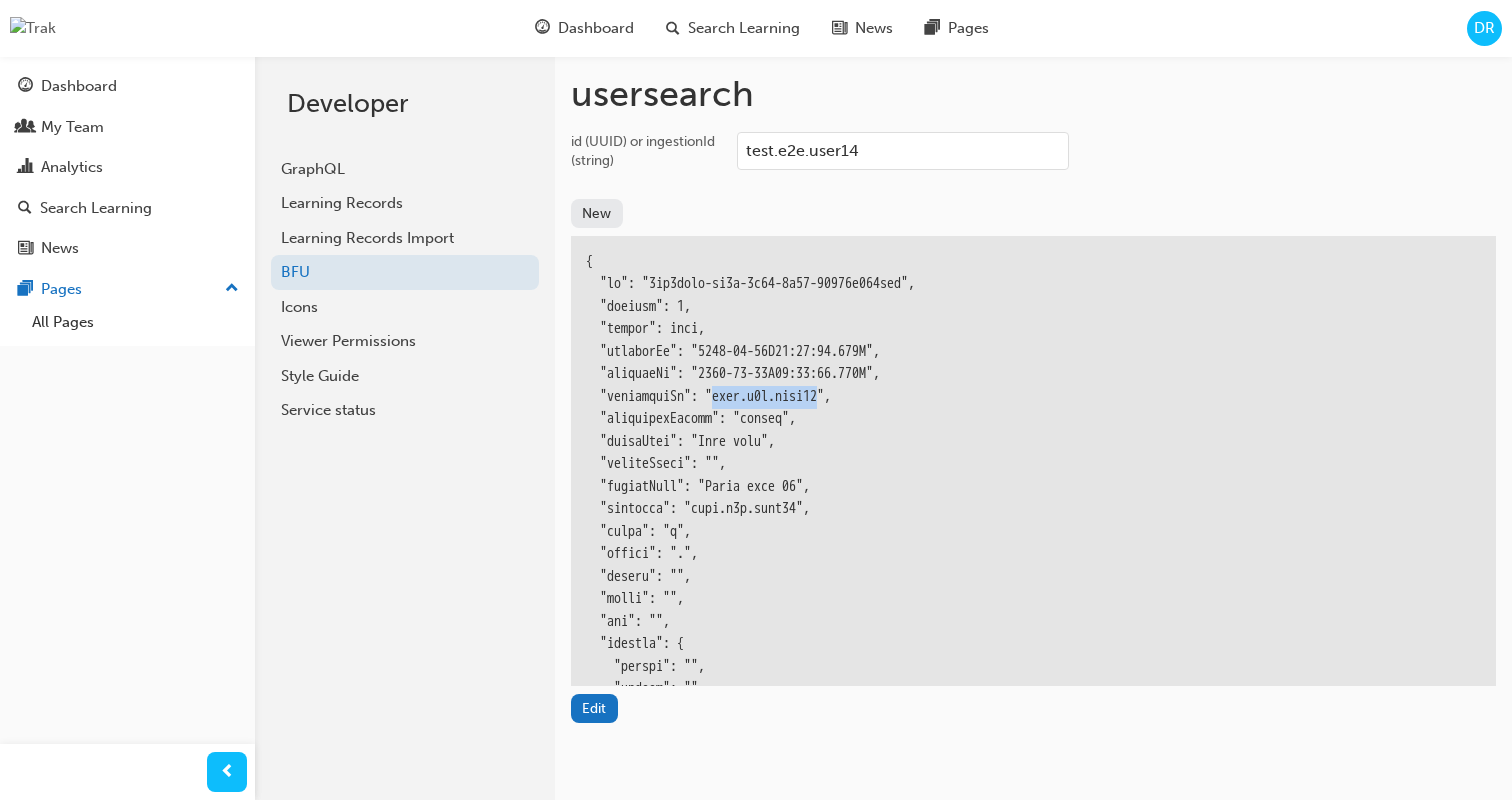 drag, startPoint x: 738, startPoint y: 395, endPoint x: 863, endPoint y: 402, distance: 125.19585 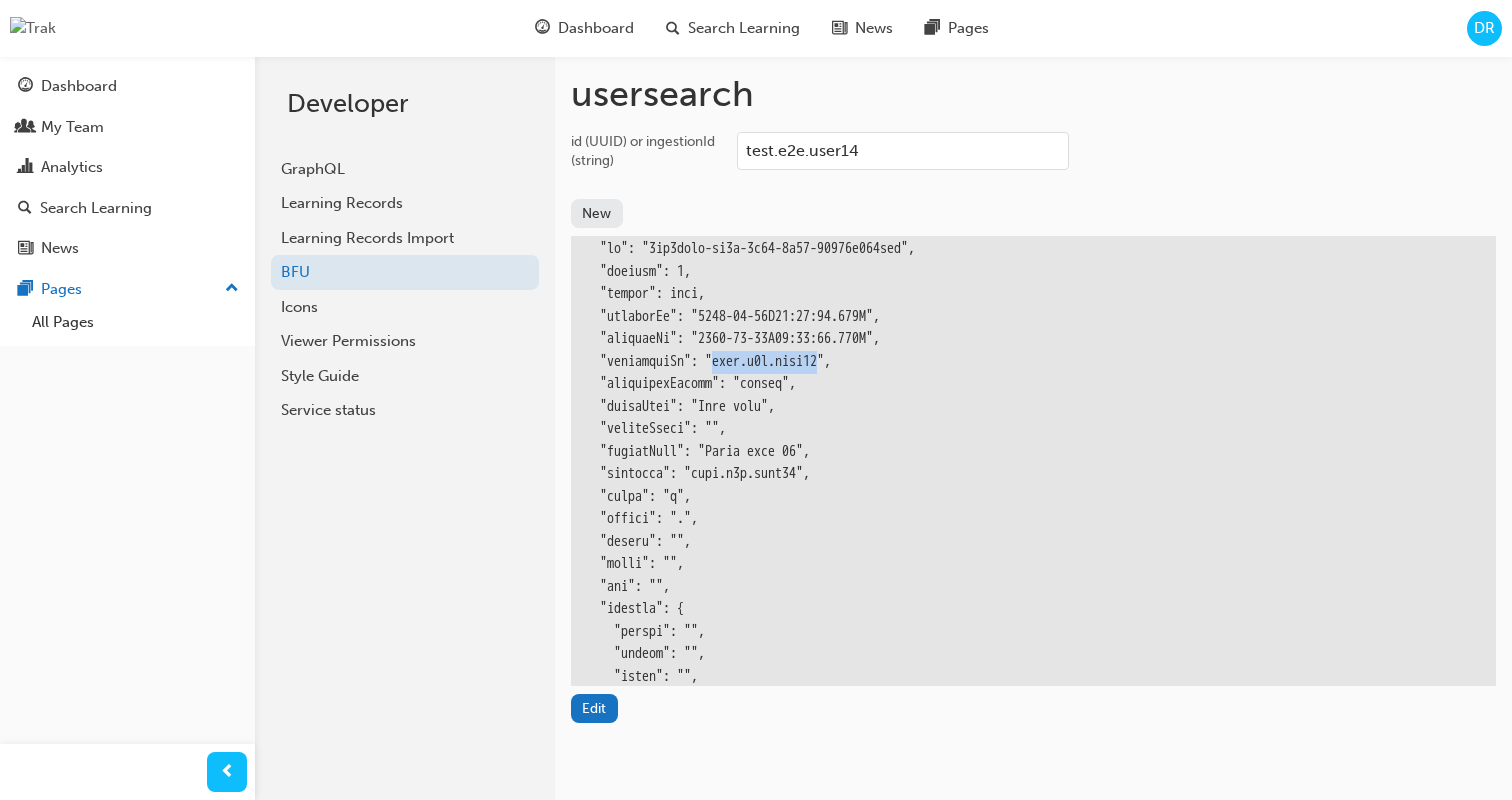 scroll, scrollTop: 39, scrollLeft: 0, axis: vertical 